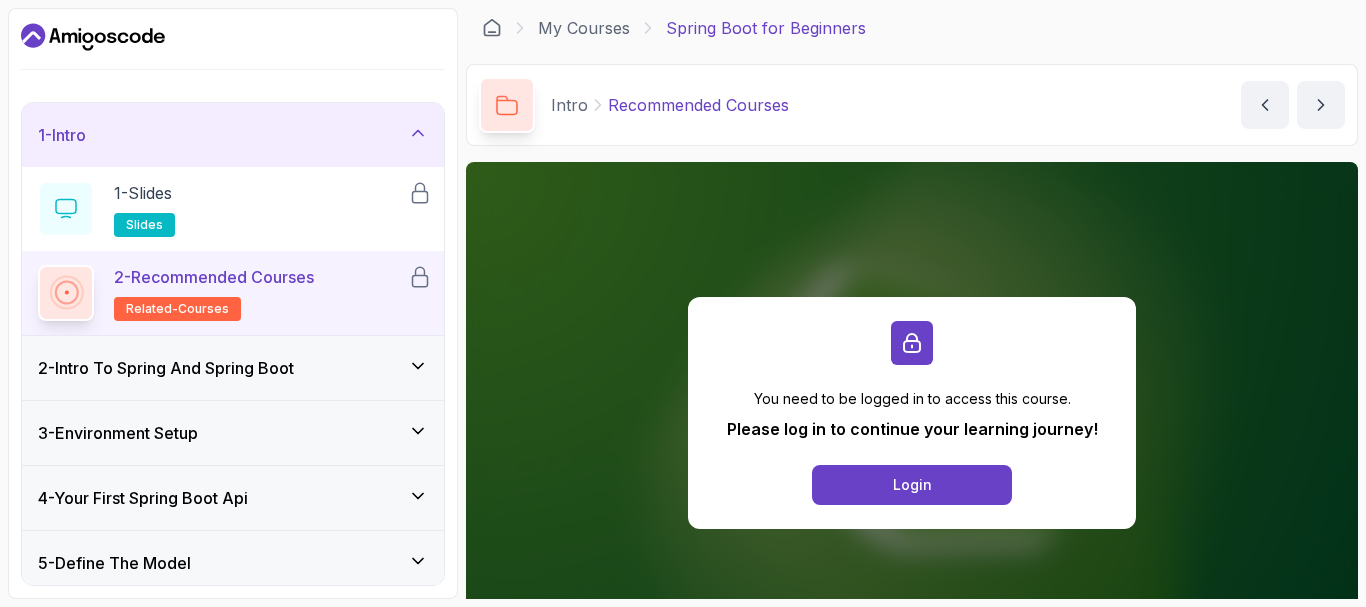 scroll, scrollTop: 0, scrollLeft: 0, axis: both 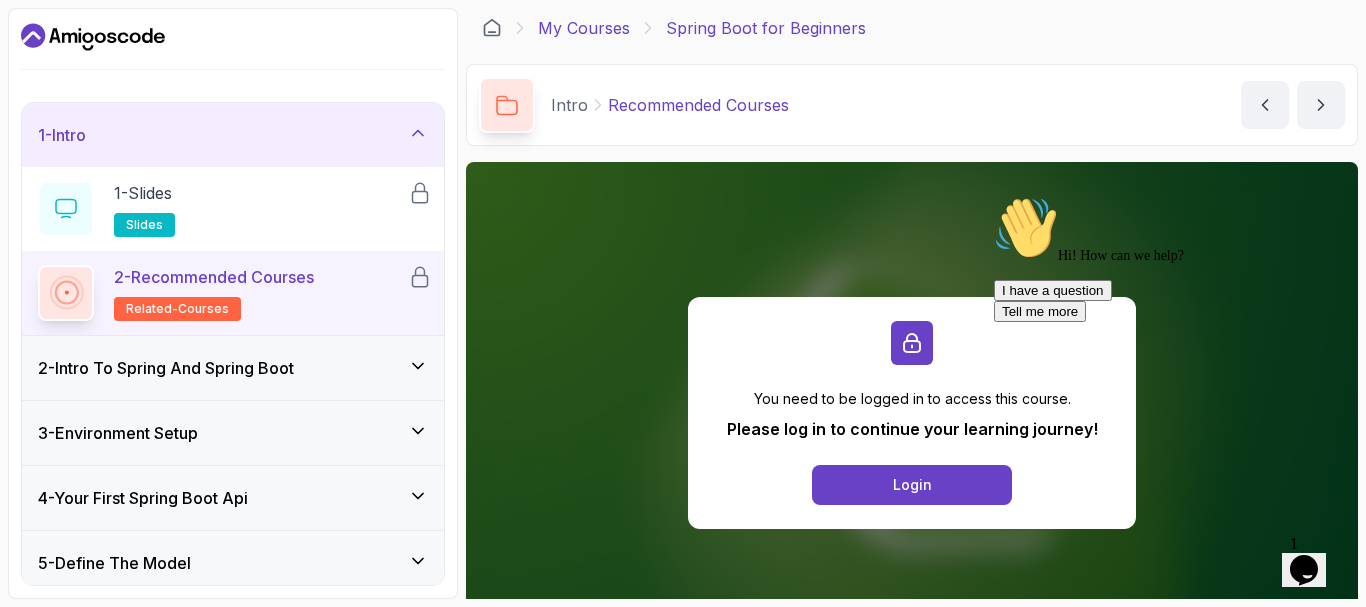 click on "My Courses" at bounding box center (584, 28) 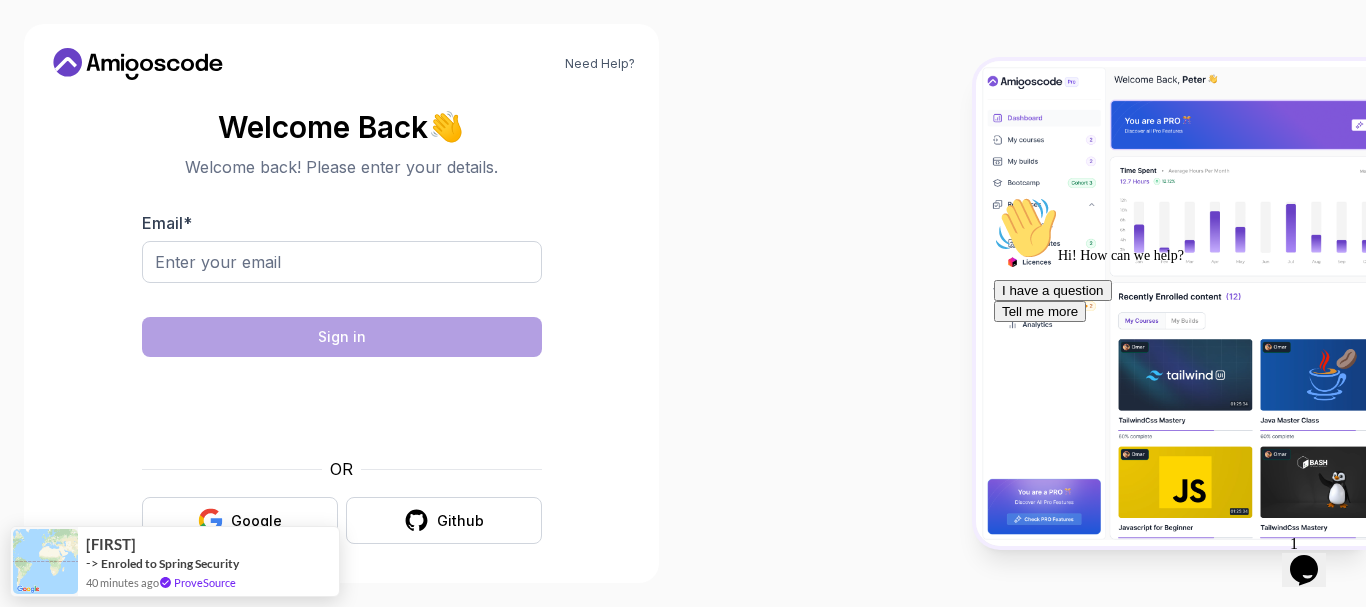 click on "Need Help? Welcome Back 👋 Welcome back! Please enter your details. Email * Sign in OR Google Github
[FIRST] -> Enroled to Spring Security 40 minutes ago ProveSource" at bounding box center (683, 303) 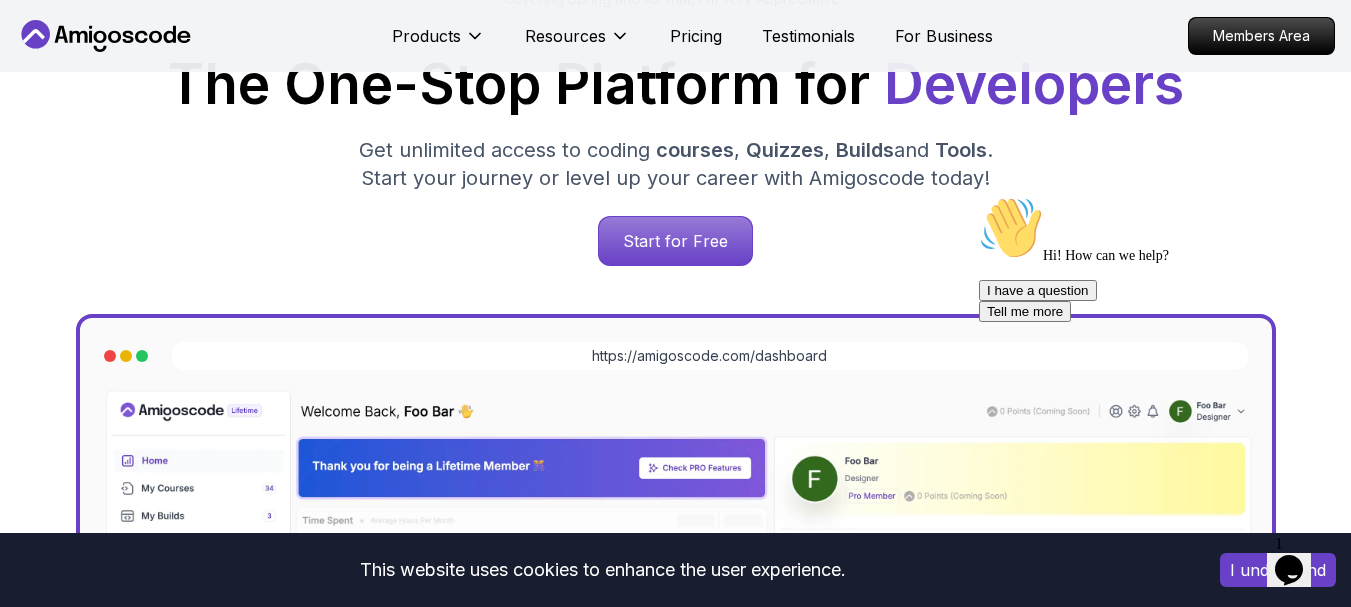scroll, scrollTop: 112, scrollLeft: 0, axis: vertical 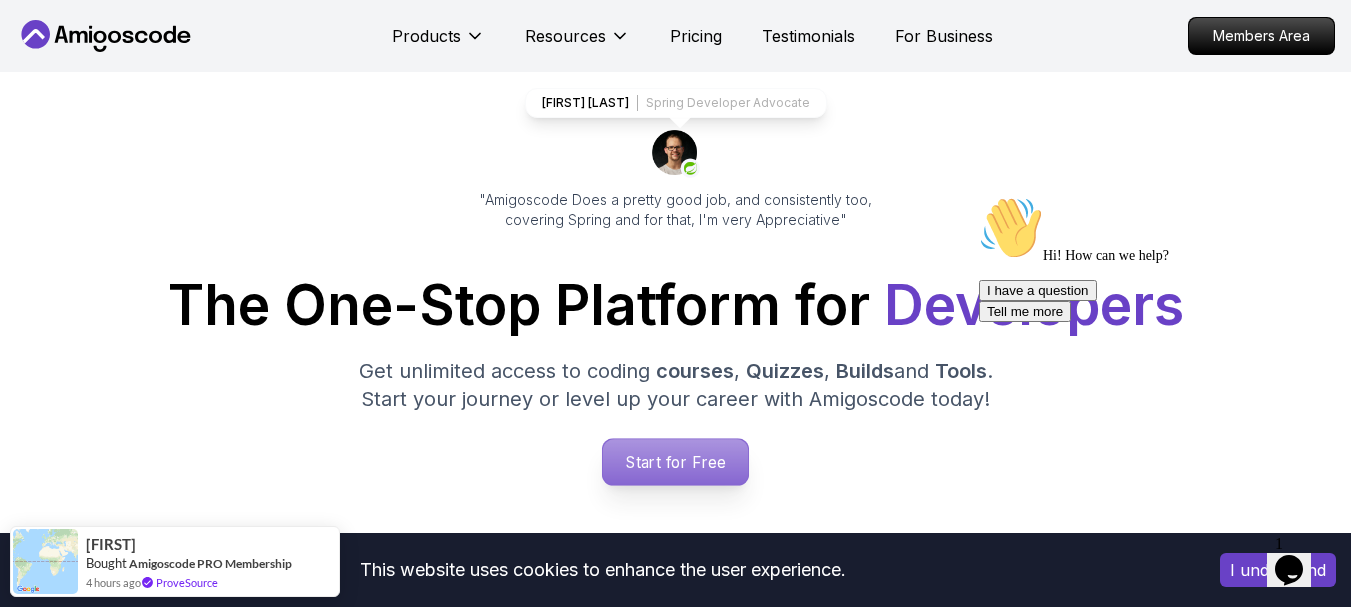 click on "Start for Free" at bounding box center (675, 462) 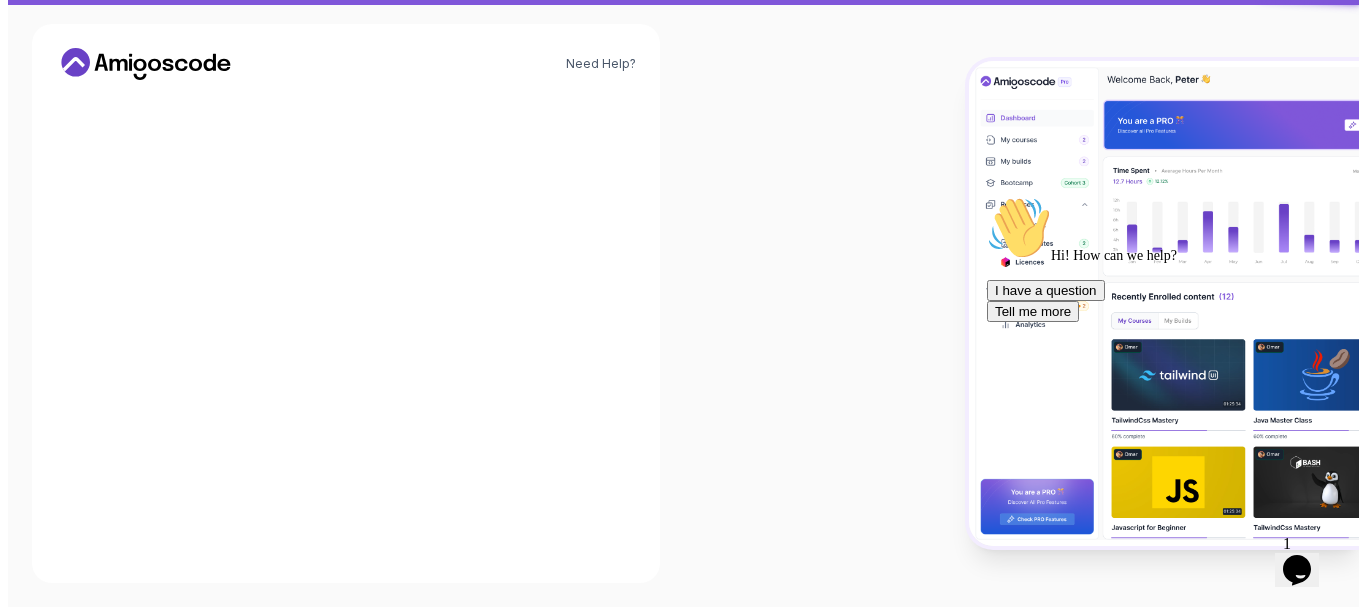 scroll, scrollTop: 0, scrollLeft: 0, axis: both 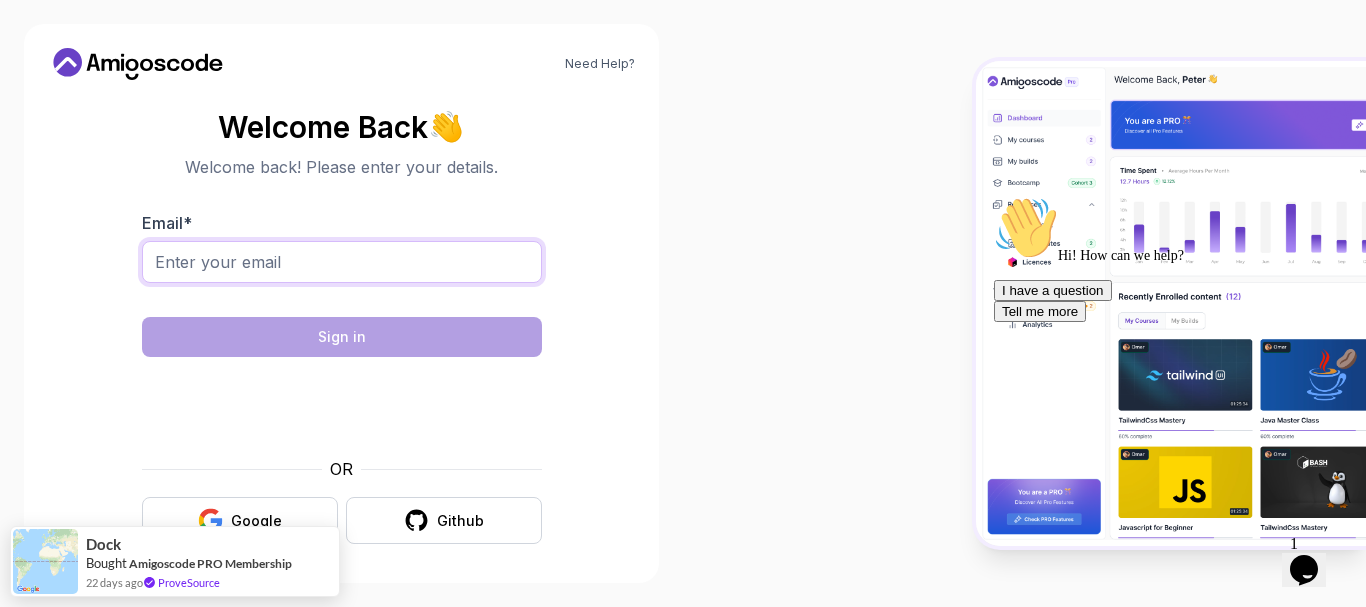 click on "Email *" at bounding box center [342, 262] 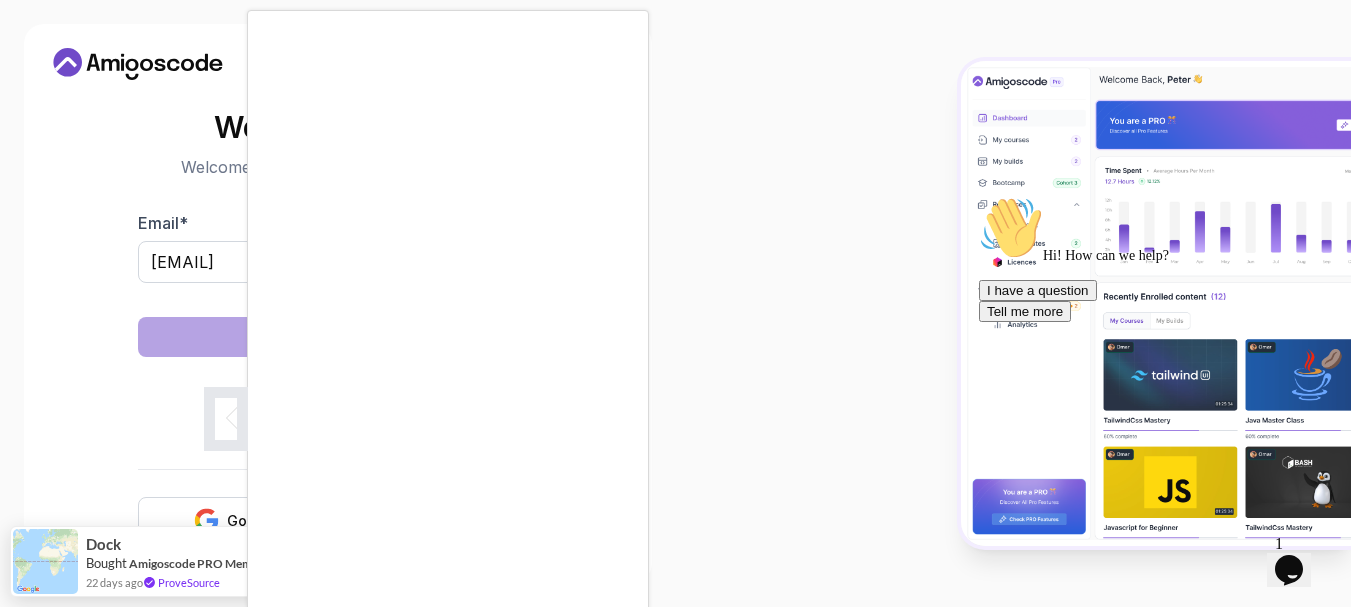 click at bounding box center (675, 303) 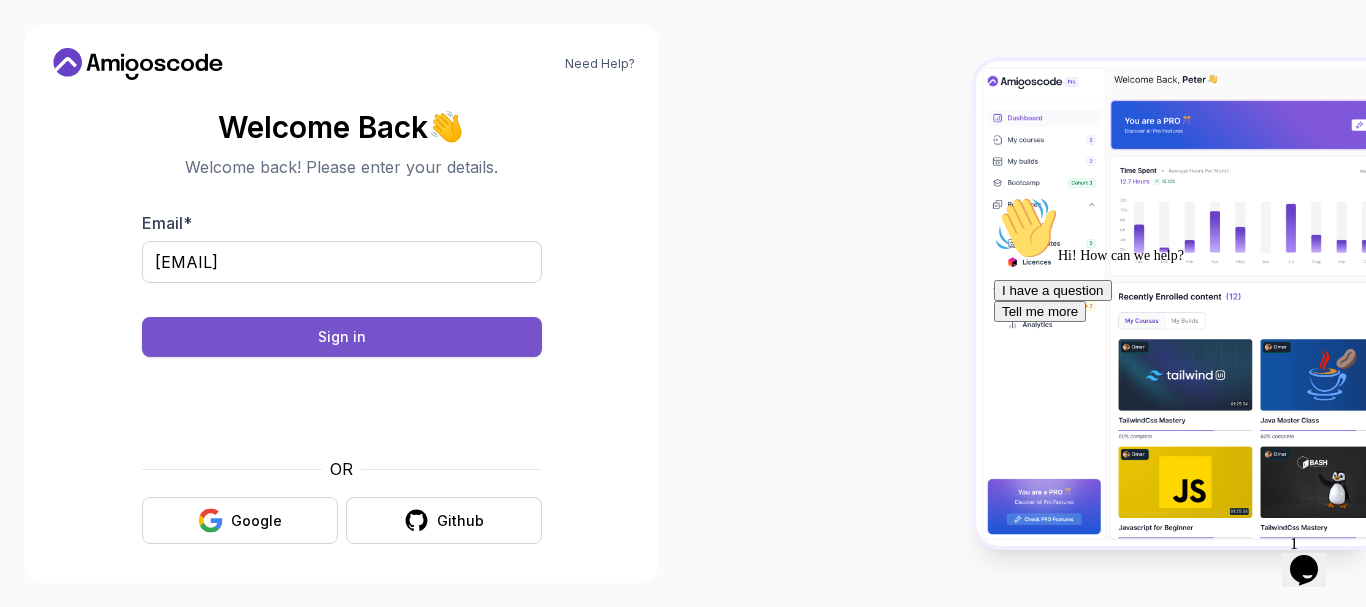 click on "Sign in" at bounding box center [342, 337] 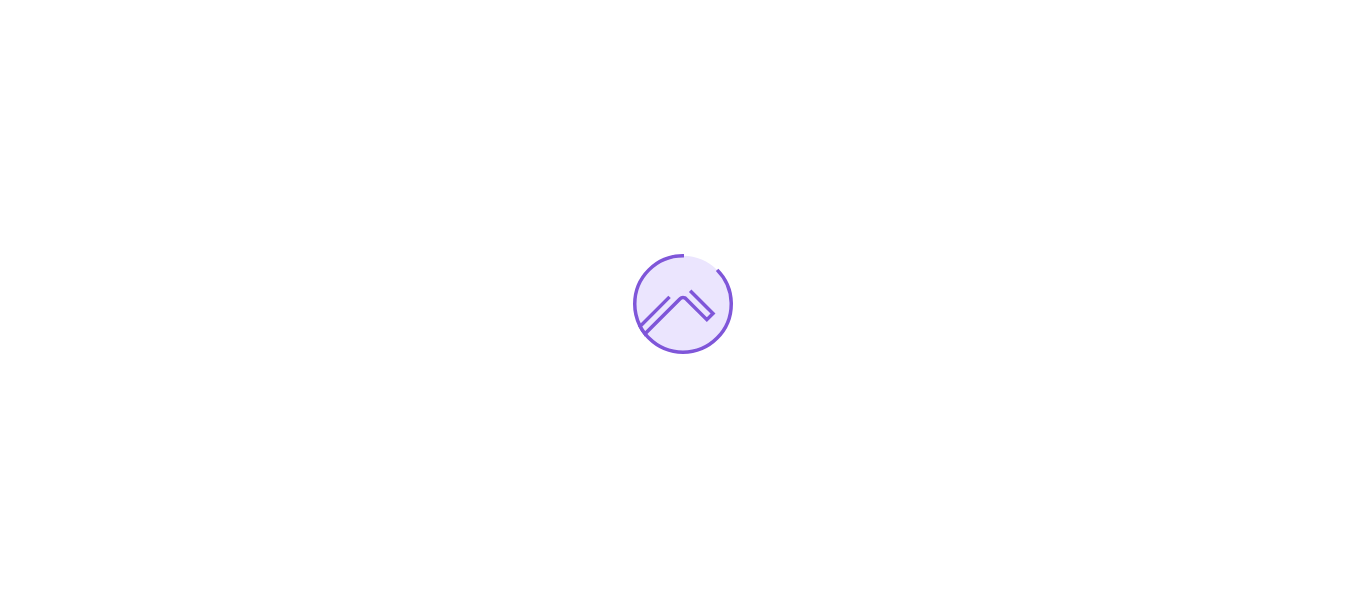 scroll, scrollTop: 0, scrollLeft: 0, axis: both 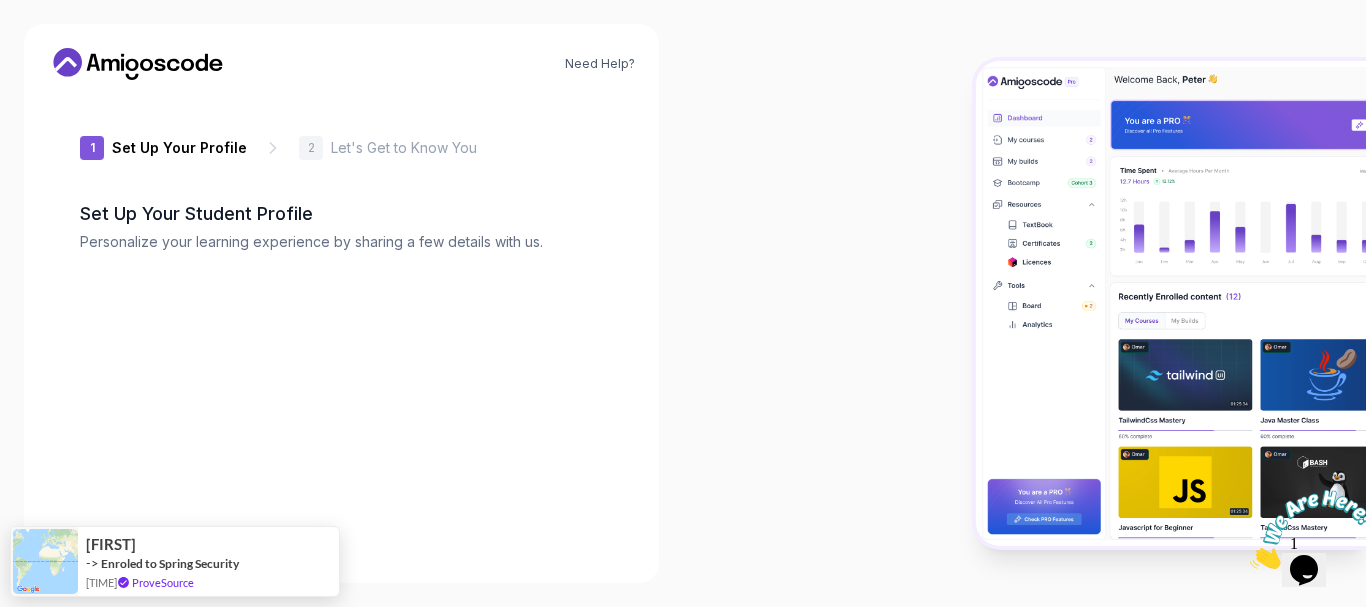 type on "[USERNAME]" 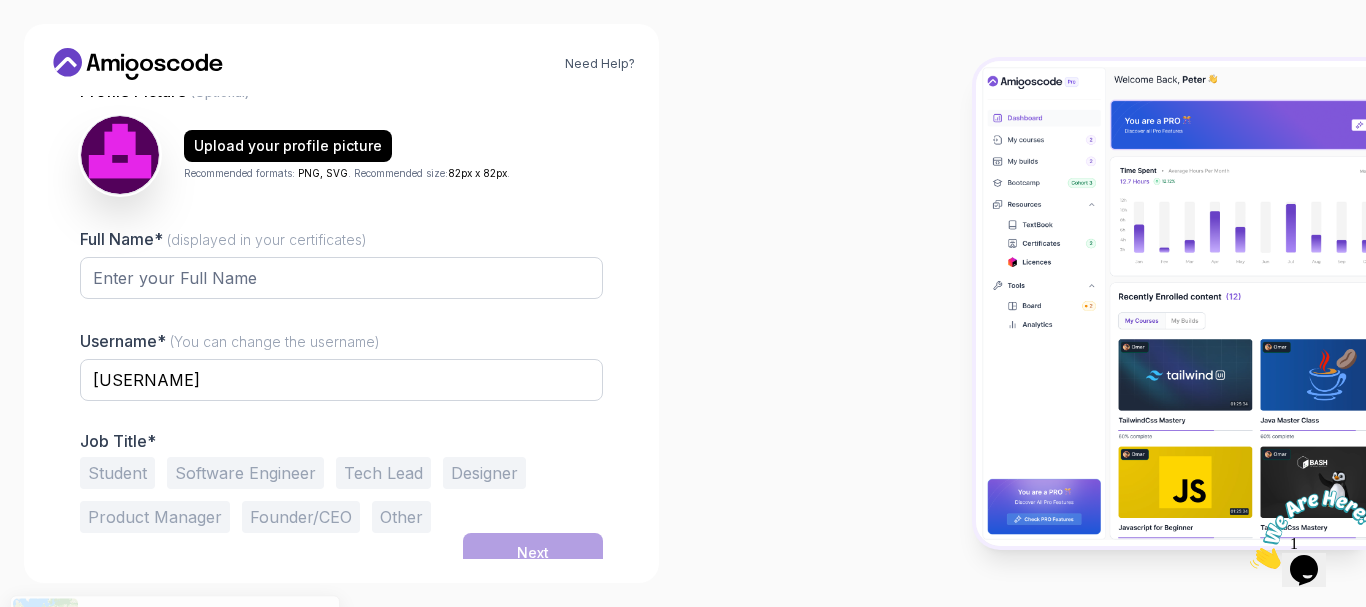 scroll, scrollTop: 223, scrollLeft: 0, axis: vertical 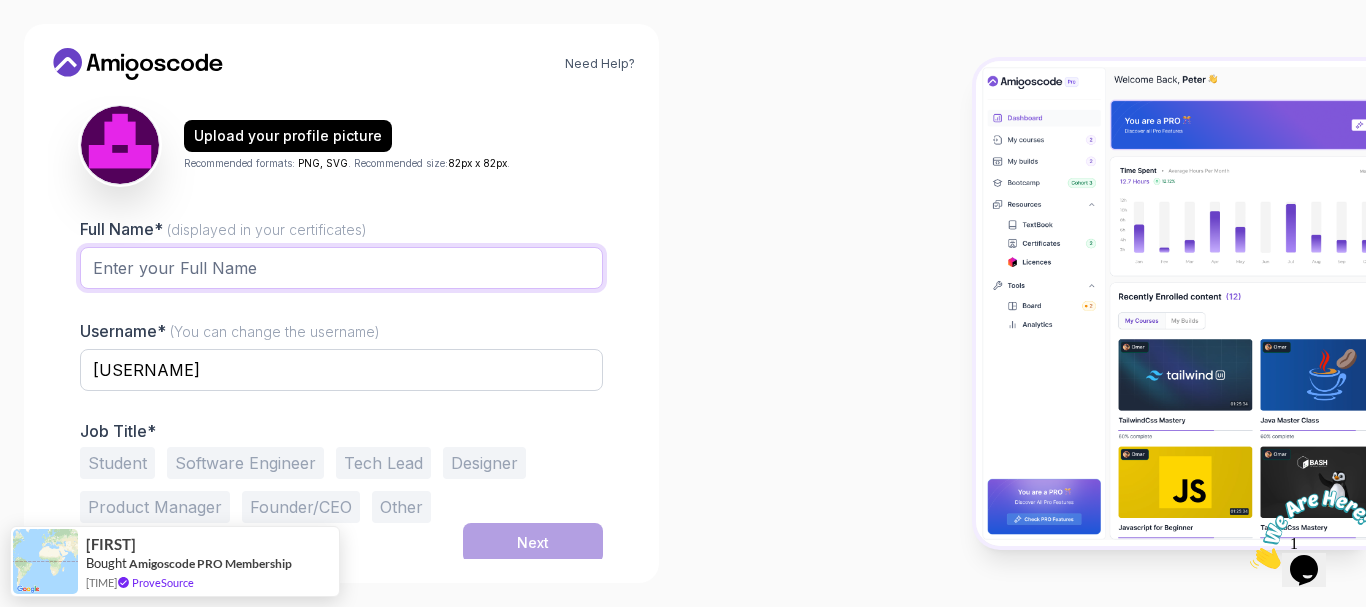 click on "[FULL NAME]*   (displayed in your certificates)" at bounding box center (341, 268) 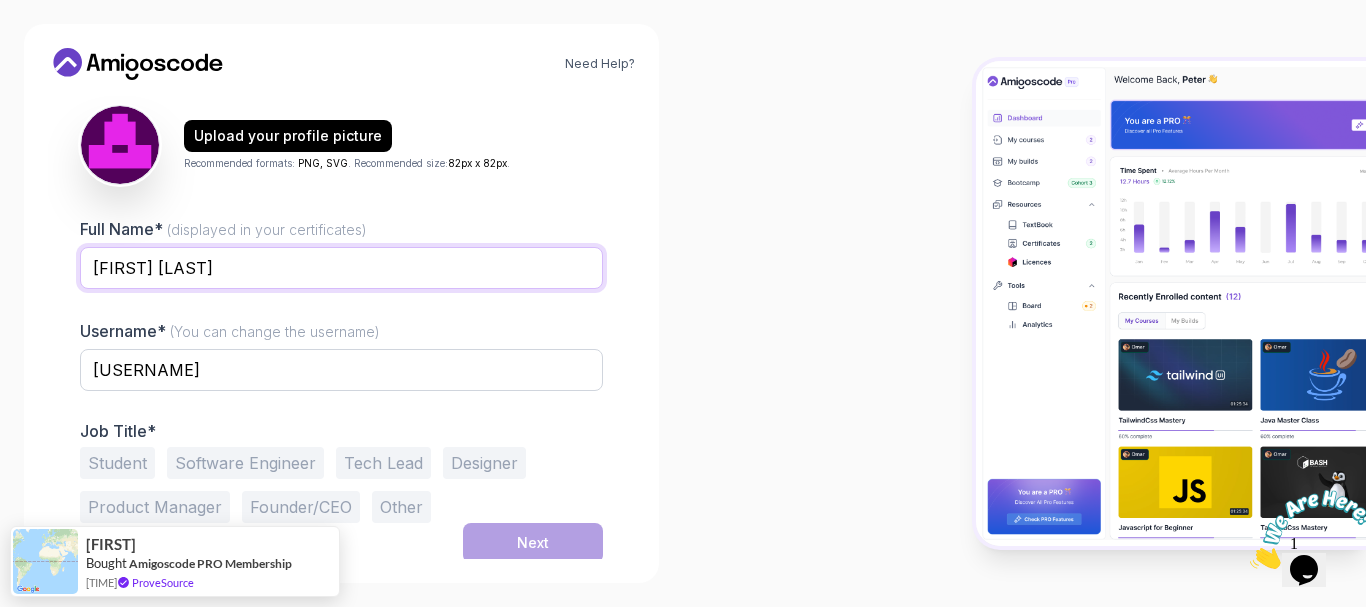 scroll, scrollTop: 227, scrollLeft: 0, axis: vertical 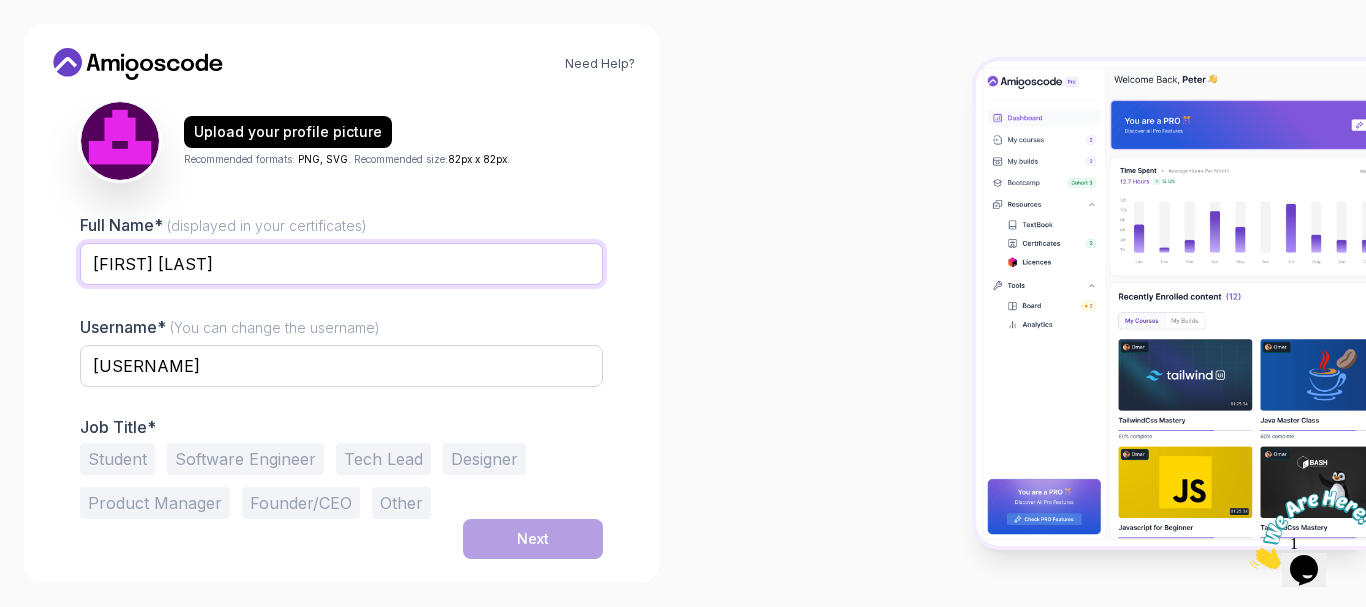 type on "[FIRST] [LAST]" 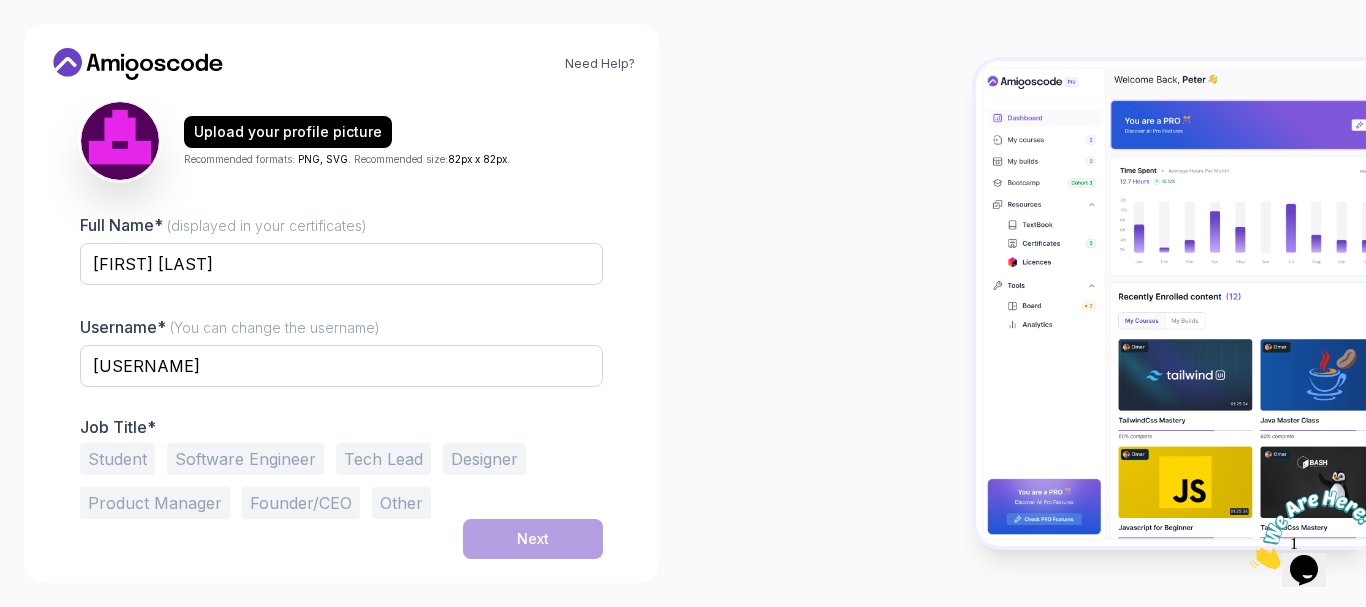 click on "Student" at bounding box center (117, 459) 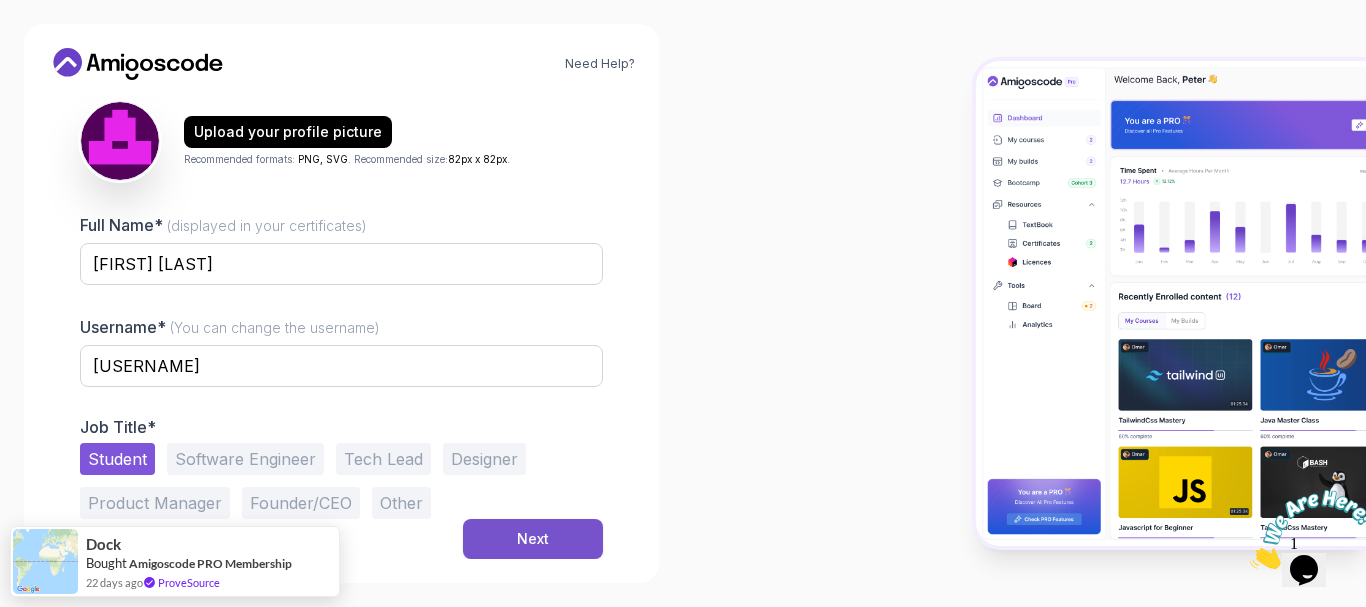 click on "Next" at bounding box center (533, 539) 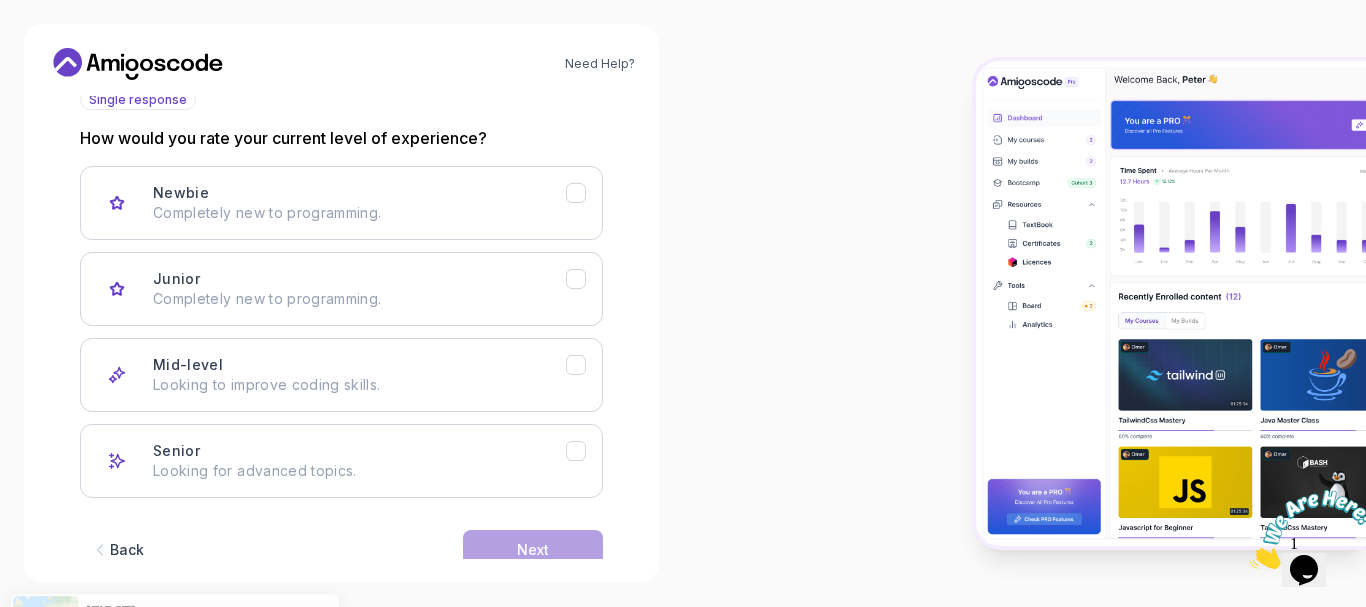 scroll, scrollTop: 290, scrollLeft: 0, axis: vertical 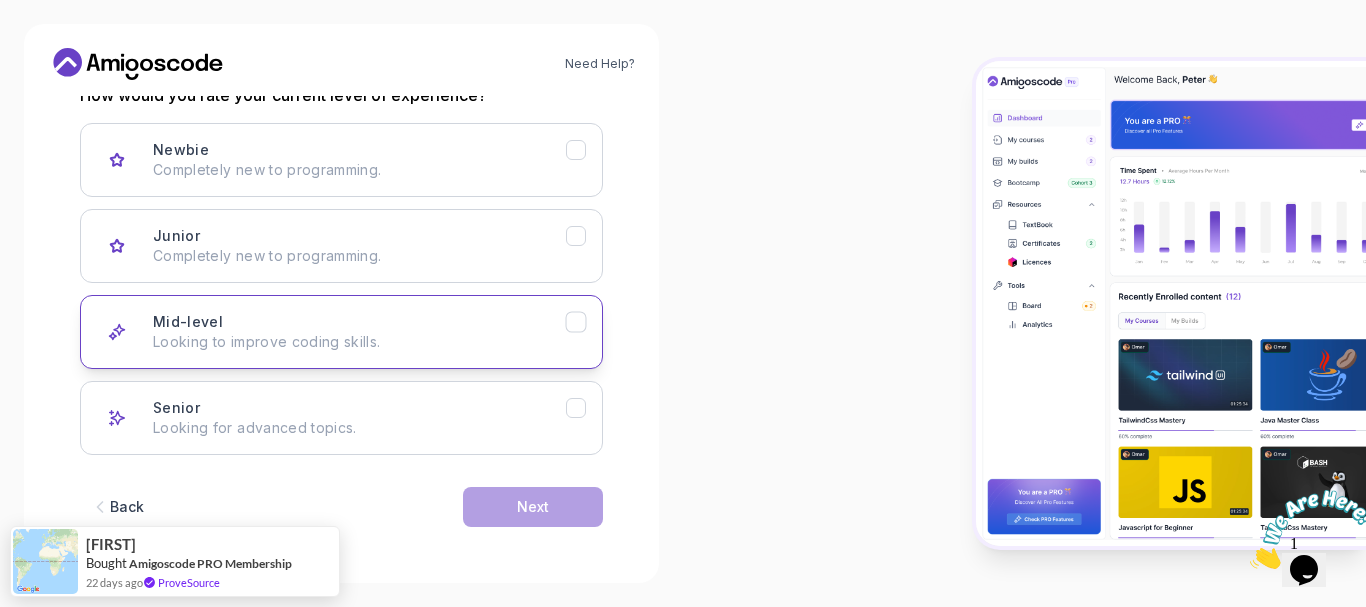 click on "[LEVEL] Looking to improve coding skills." at bounding box center (341, 332) 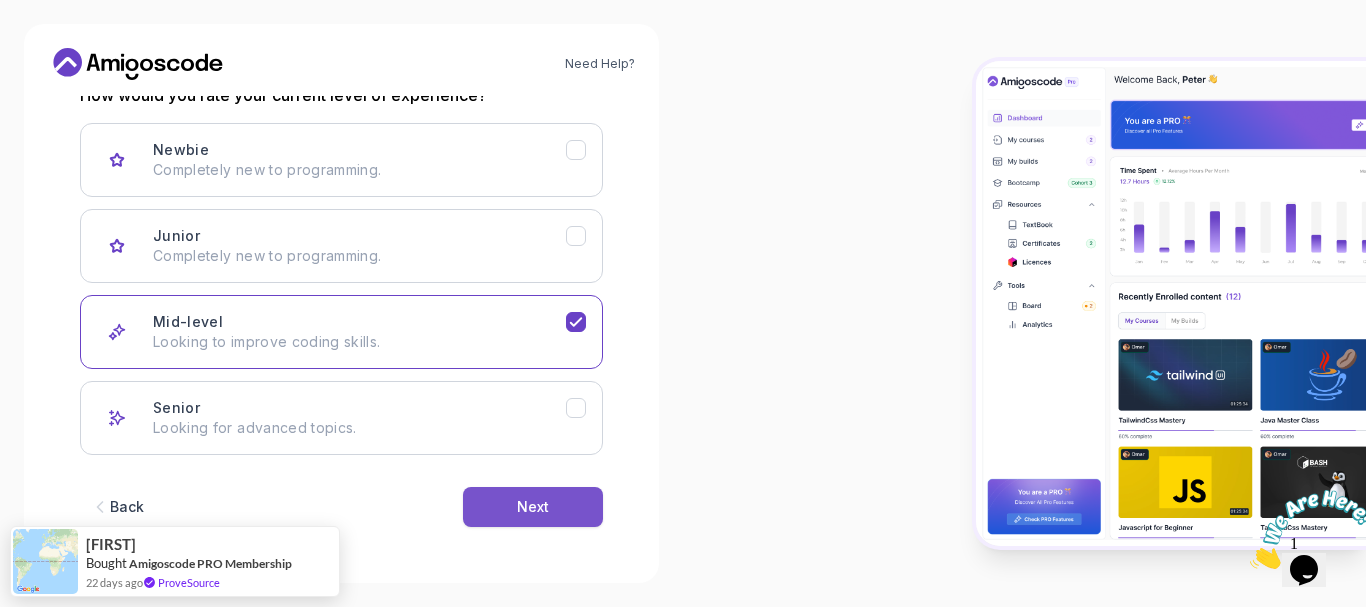 click on "Next" at bounding box center [533, 507] 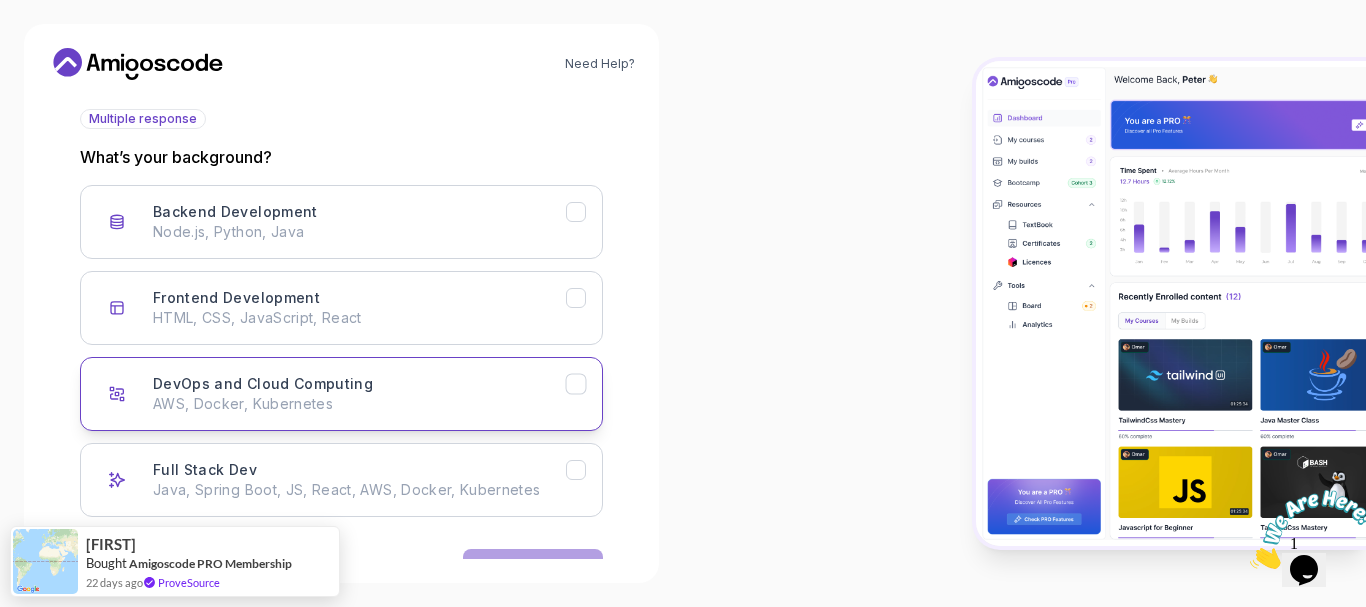 scroll, scrollTop: 221, scrollLeft: 0, axis: vertical 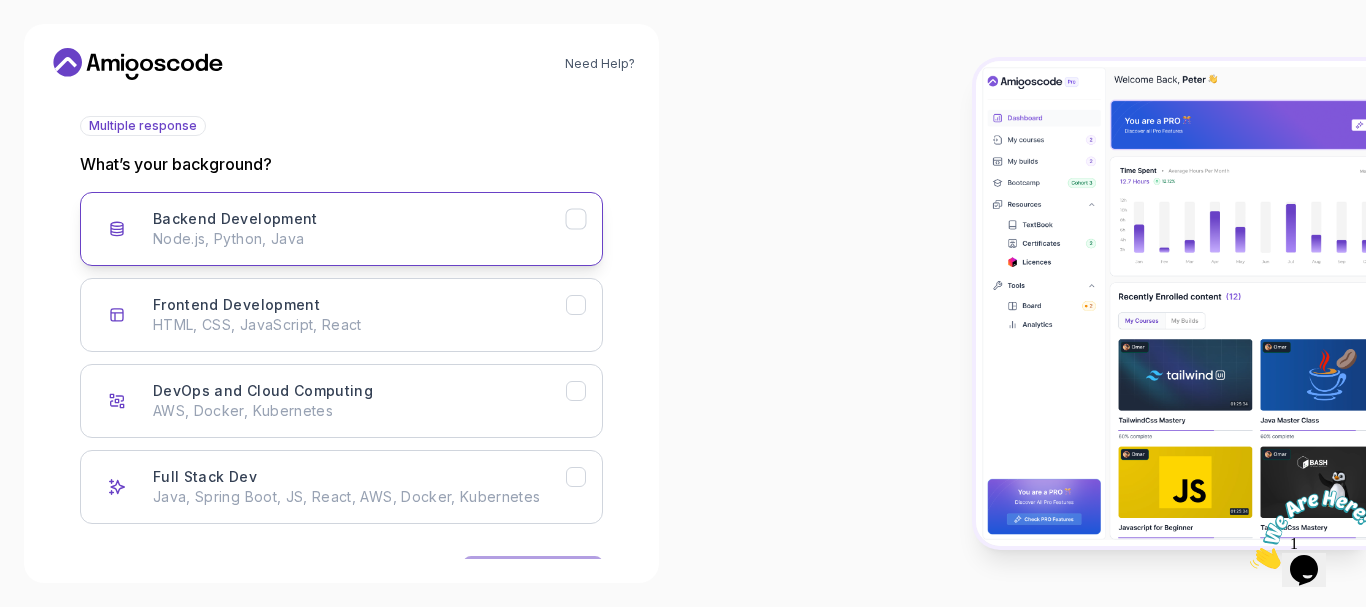 click on "Node.js, Python, Java" at bounding box center (359, 239) 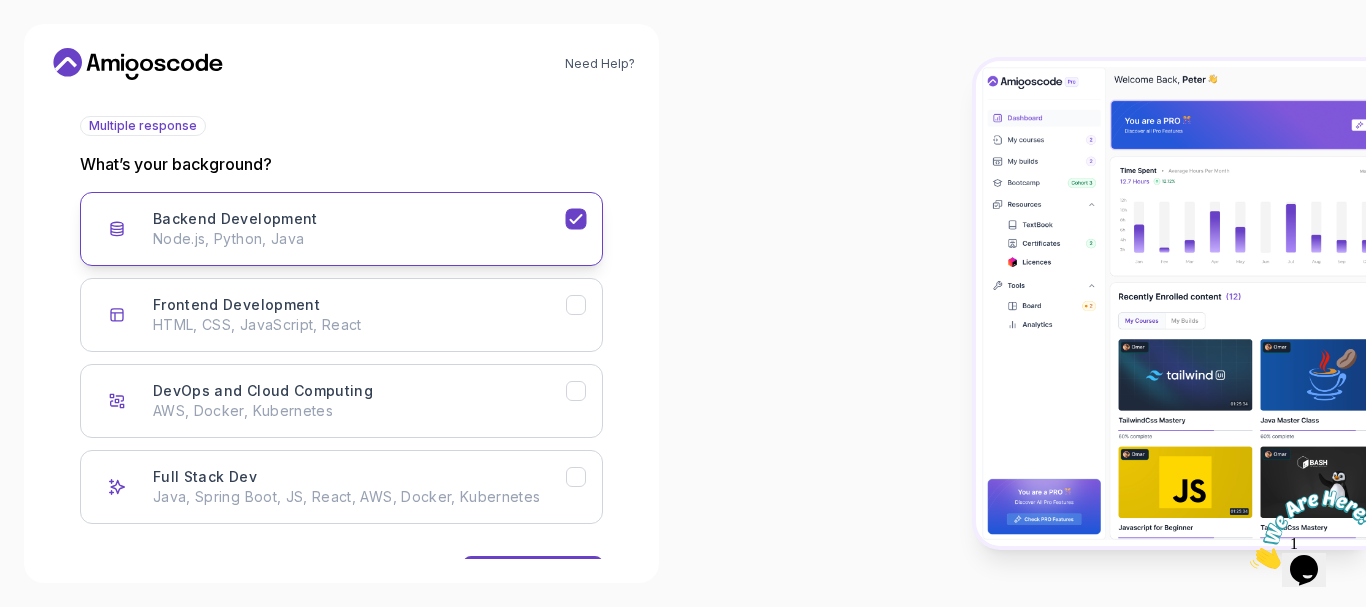 scroll, scrollTop: 290, scrollLeft: 0, axis: vertical 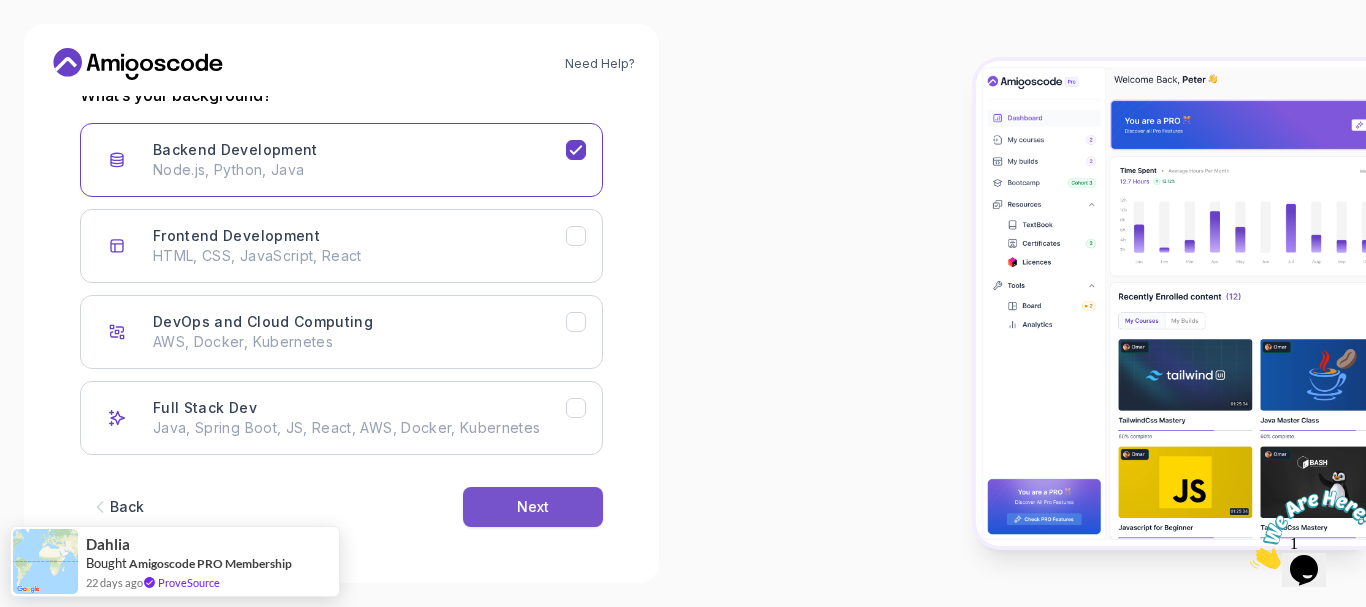click on "Next" at bounding box center (533, 507) 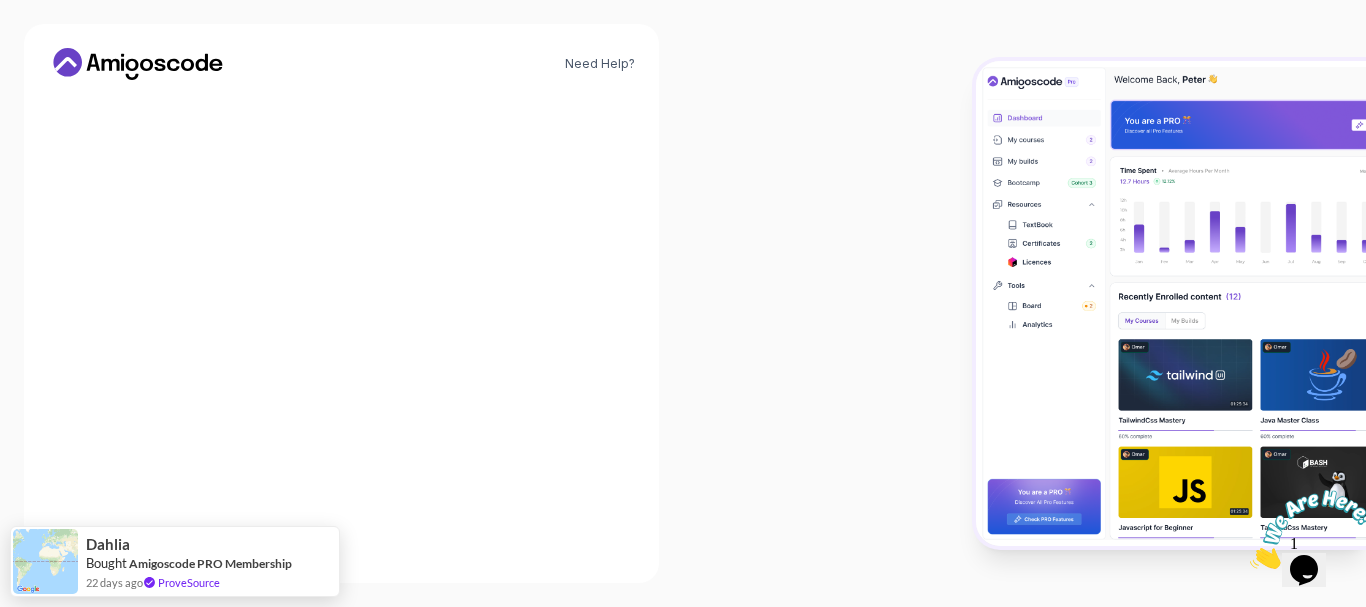 scroll, scrollTop: 266, scrollLeft: 0, axis: vertical 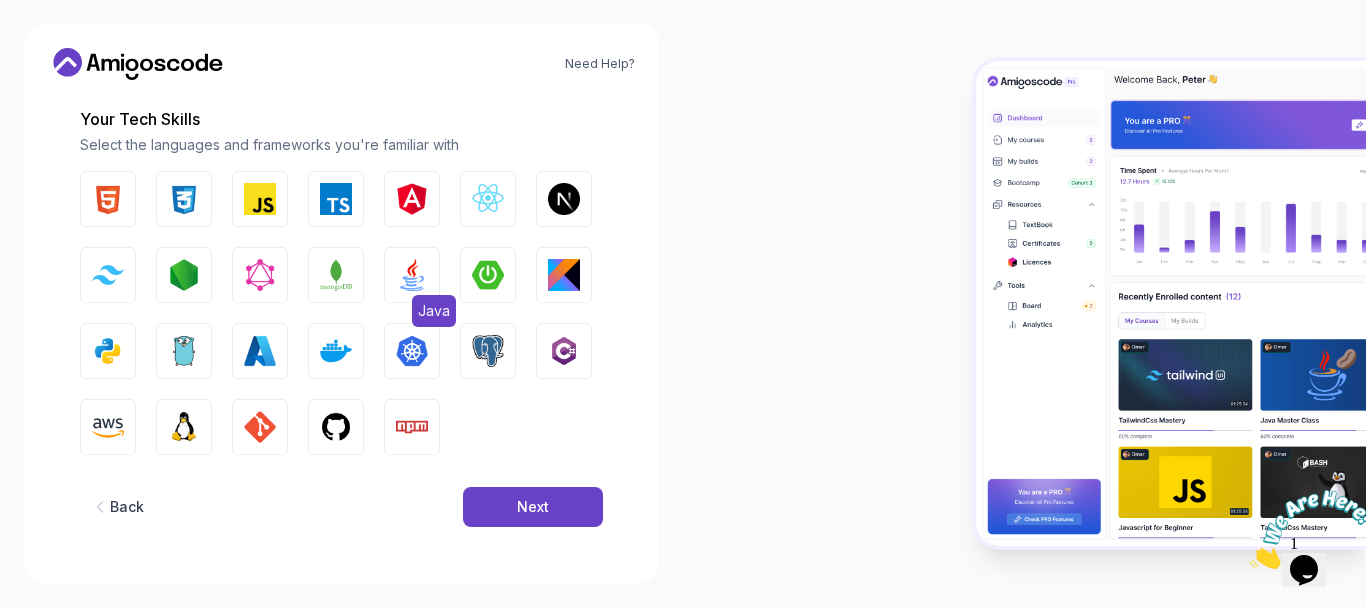 click at bounding box center (412, 275) 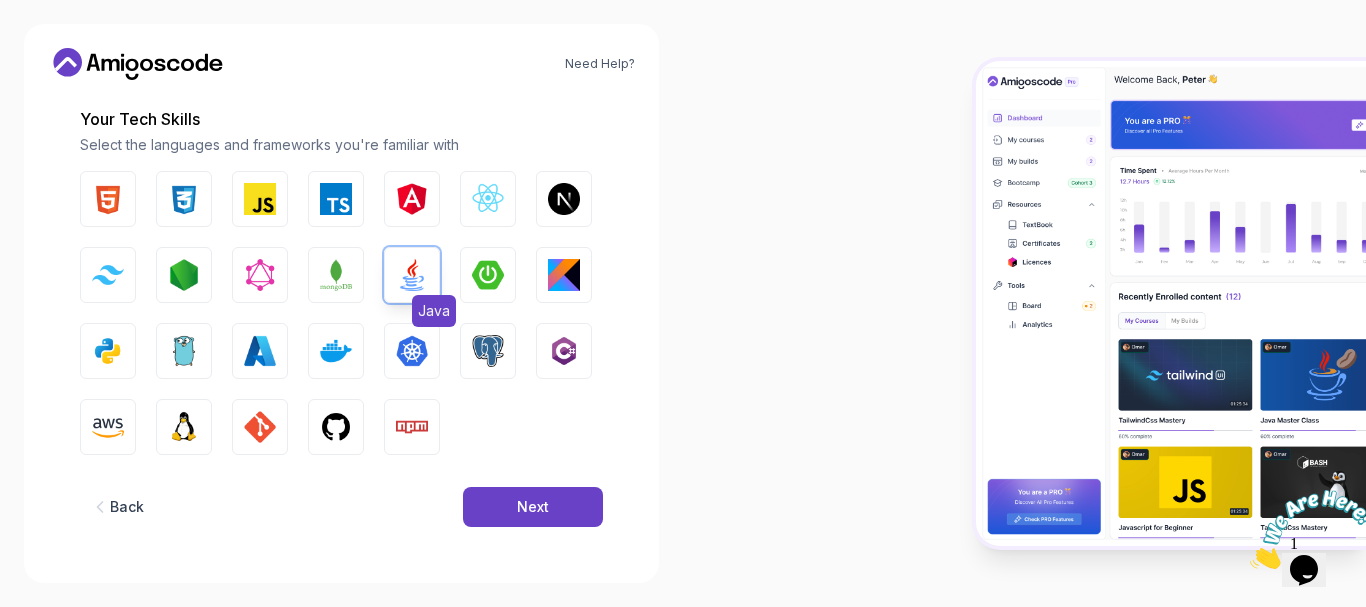 click at bounding box center (412, 275) 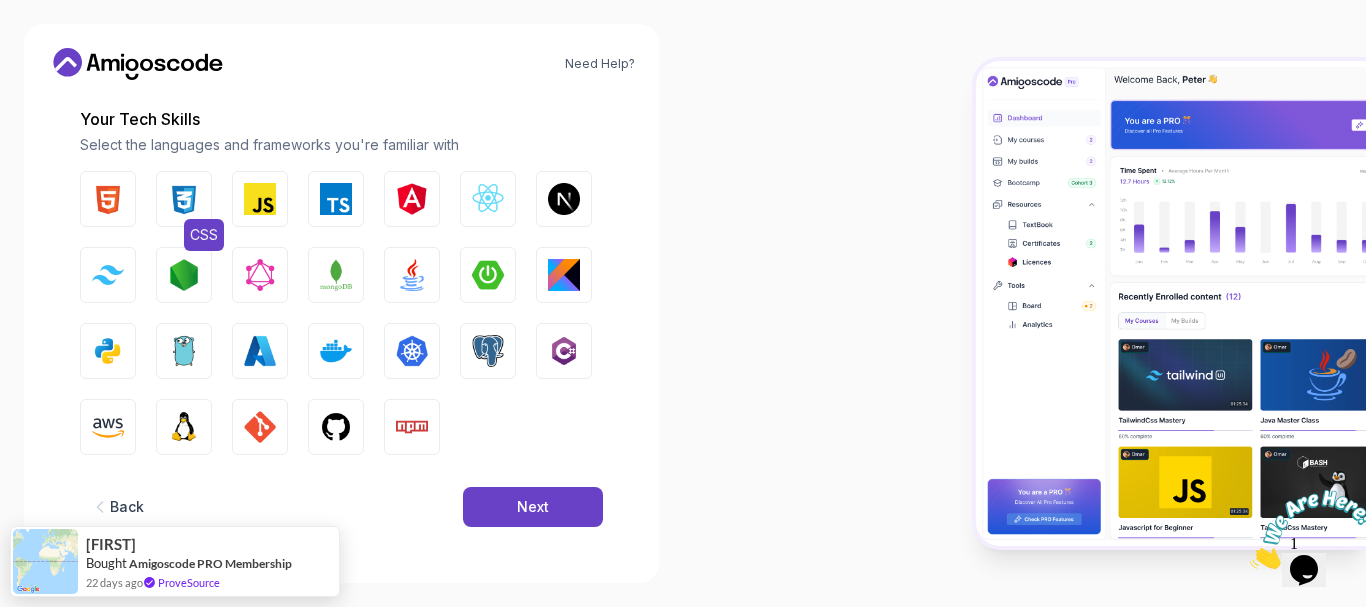 click on "CSS" at bounding box center (184, 199) 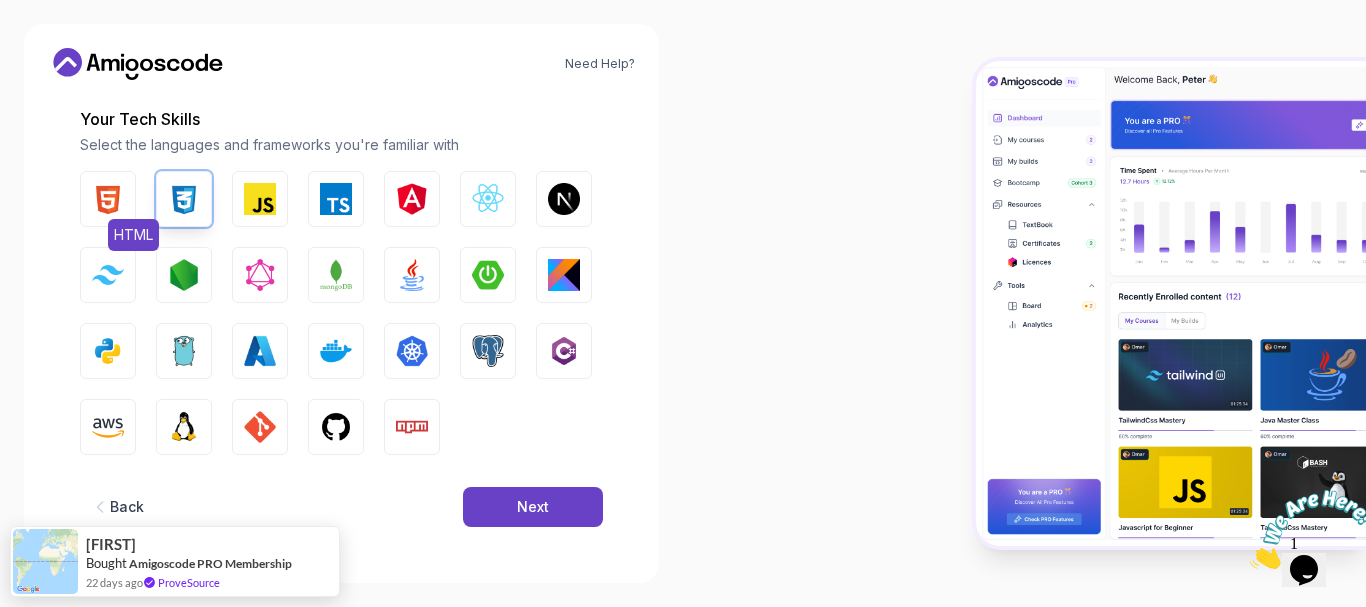 click at bounding box center (108, 199) 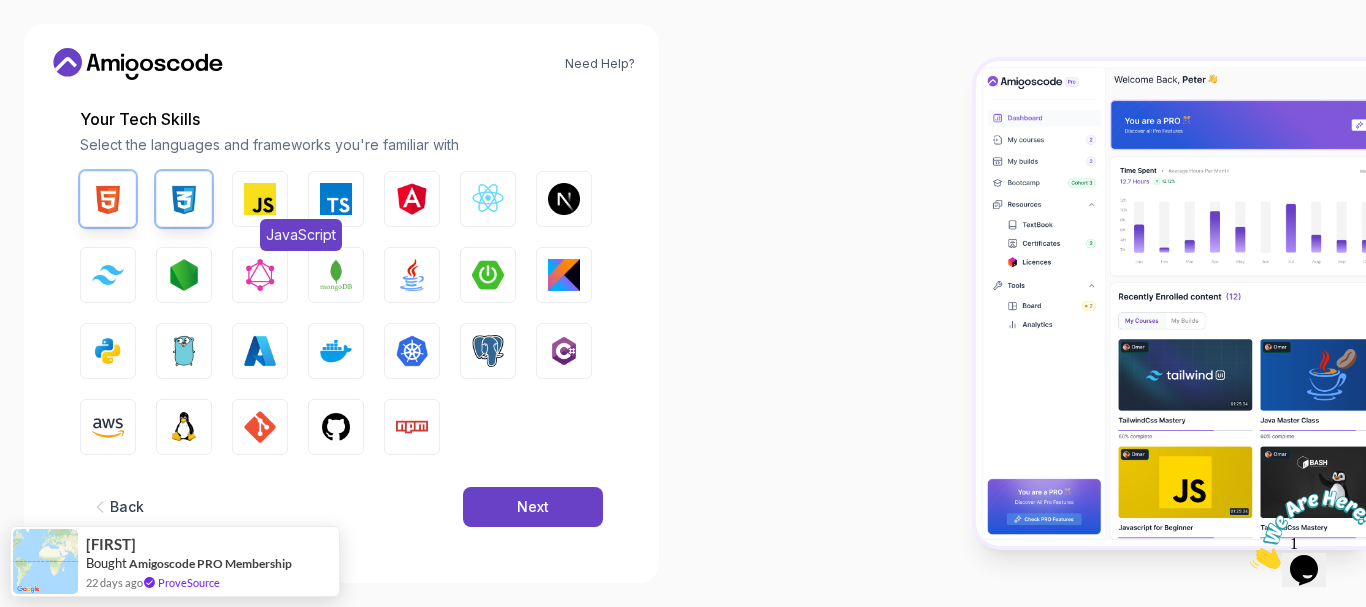 click at bounding box center (260, 199) 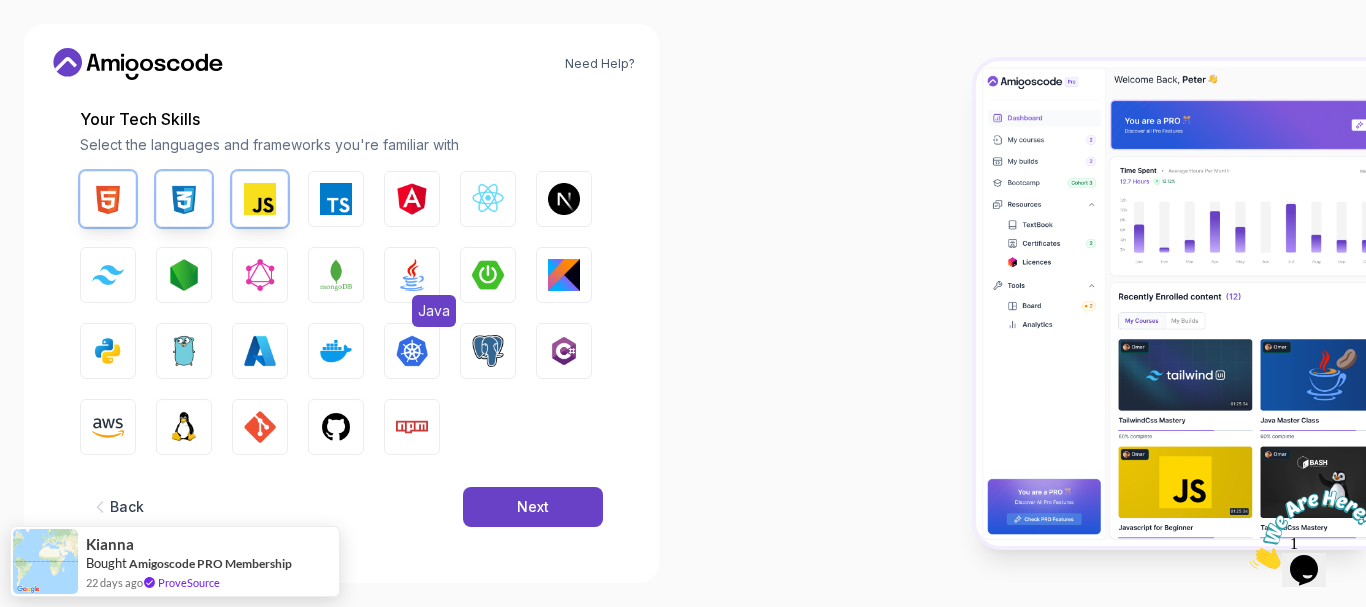 click at bounding box center (412, 275) 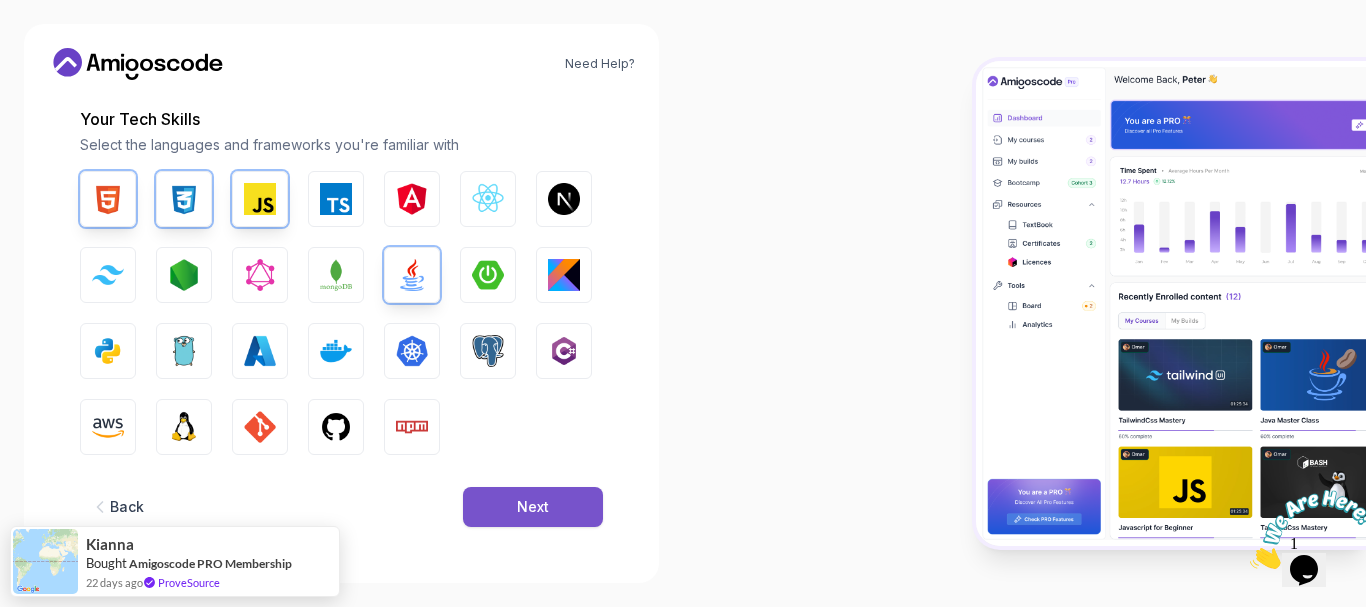 click on "Next" at bounding box center [533, 507] 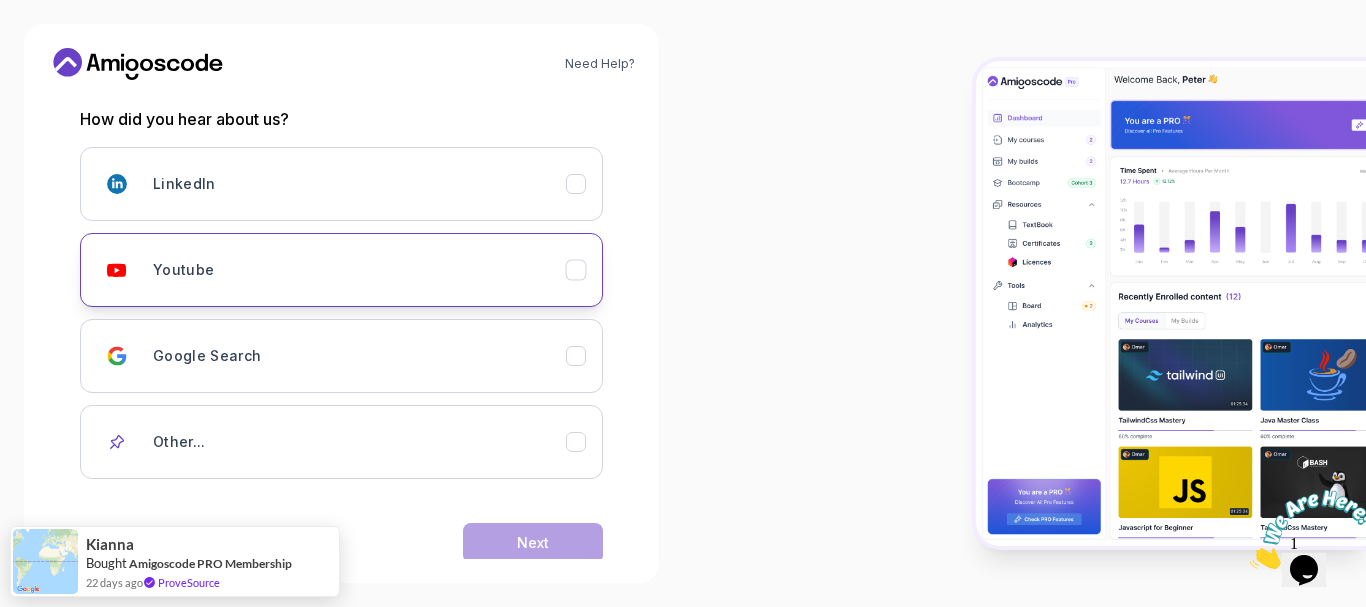 click 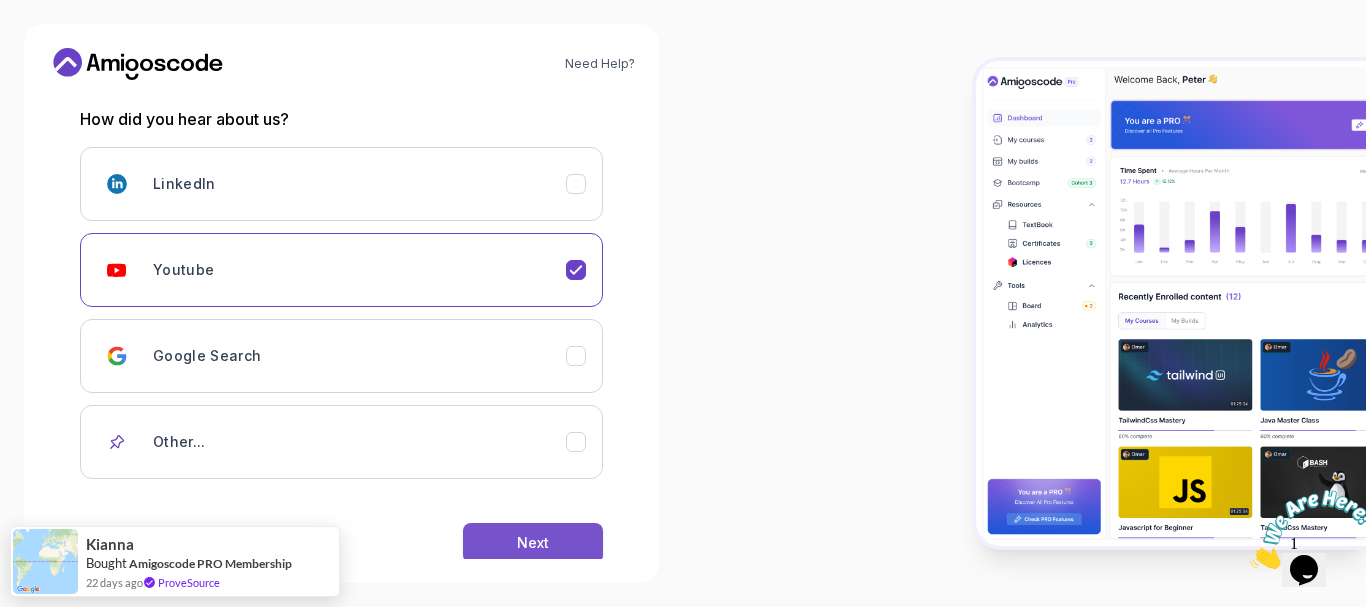click on "Next" at bounding box center [533, 543] 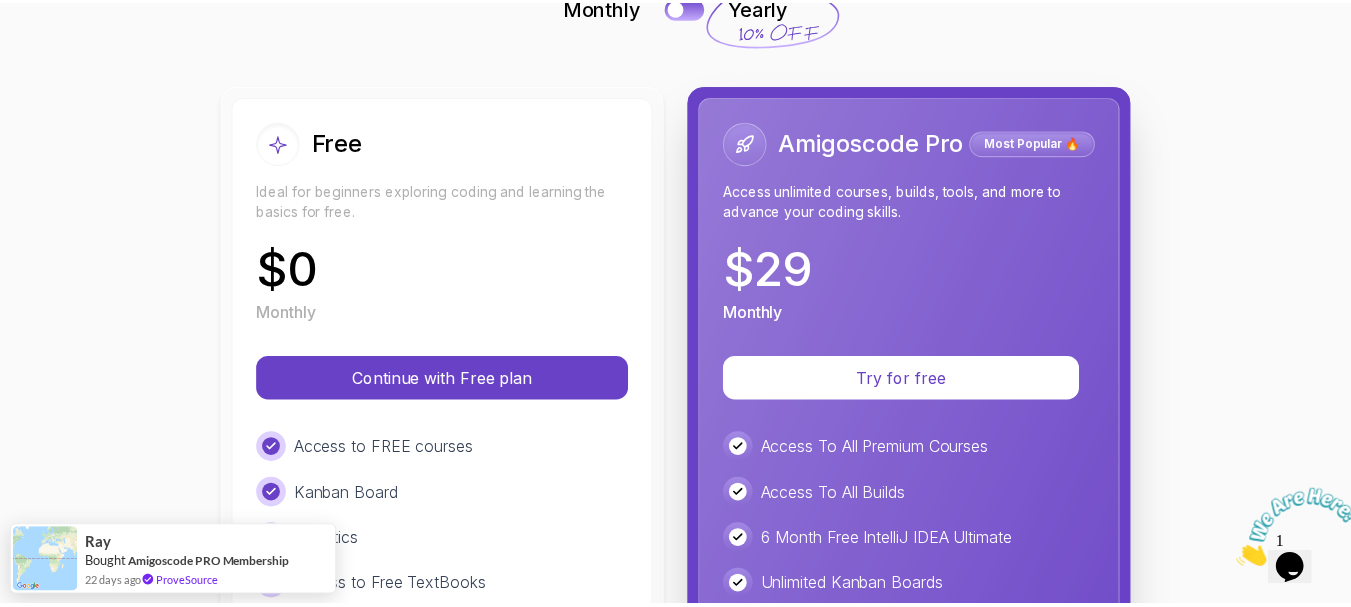 scroll, scrollTop: 163, scrollLeft: 0, axis: vertical 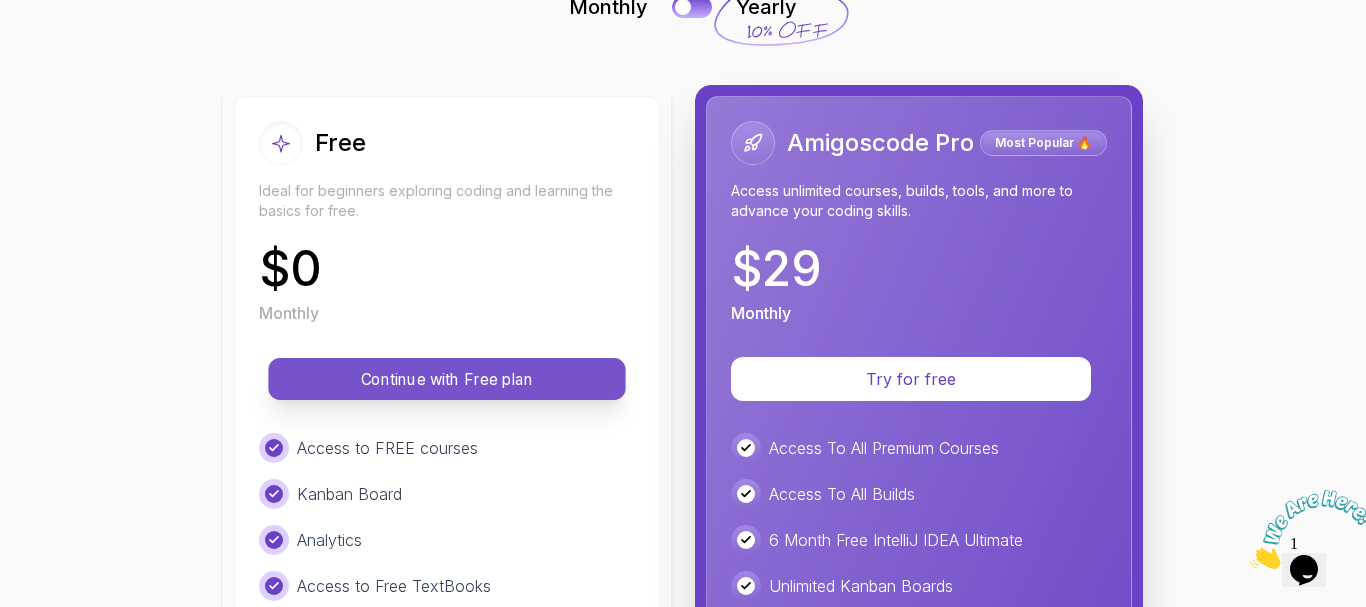 click on "Continue with Free plan" at bounding box center (447, 379) 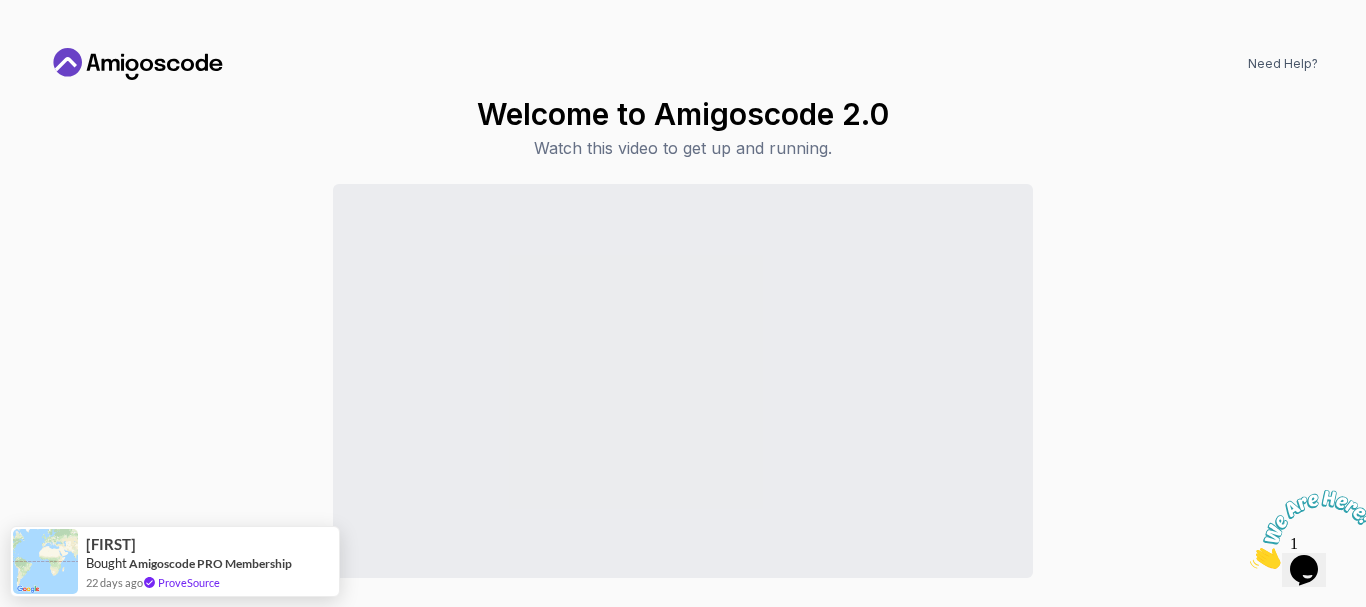 click on "Continue to Dashboard" at bounding box center (683, 421) 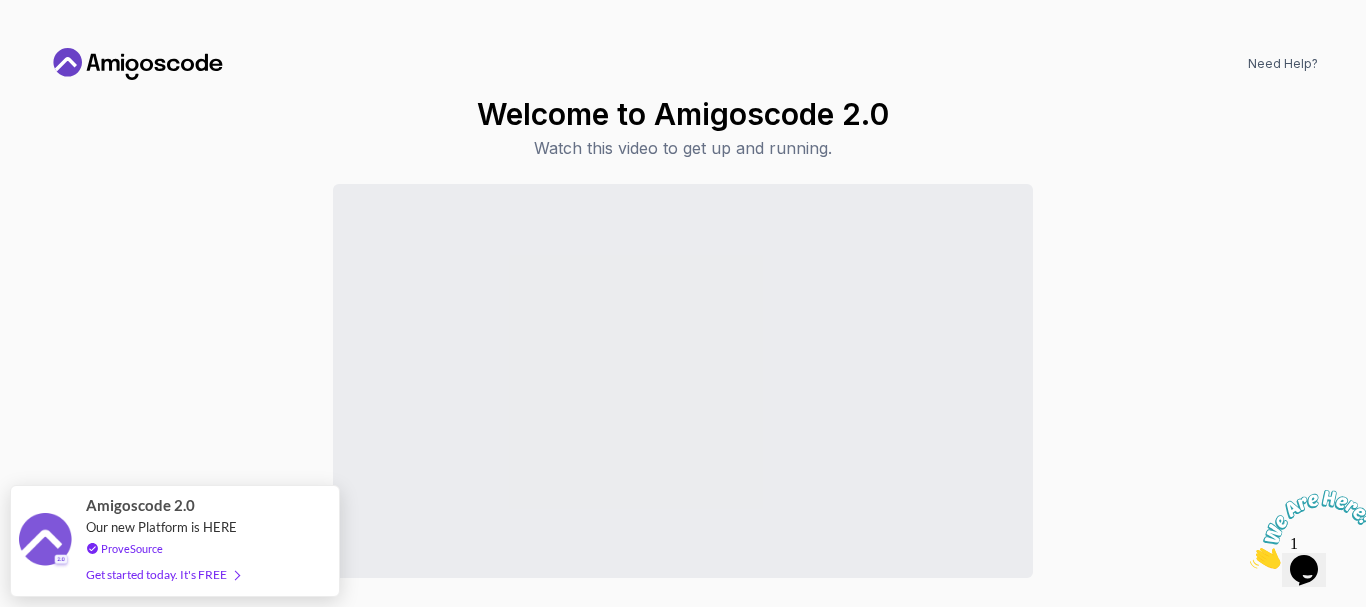 click at bounding box center (1250, 563) 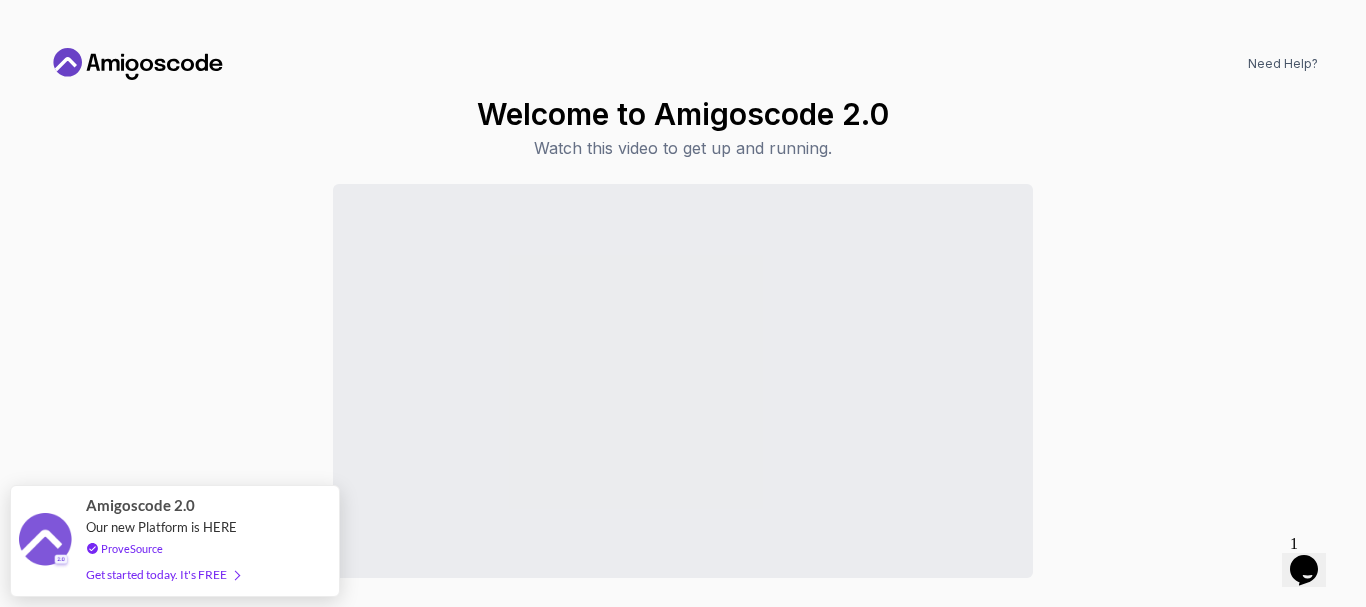 click 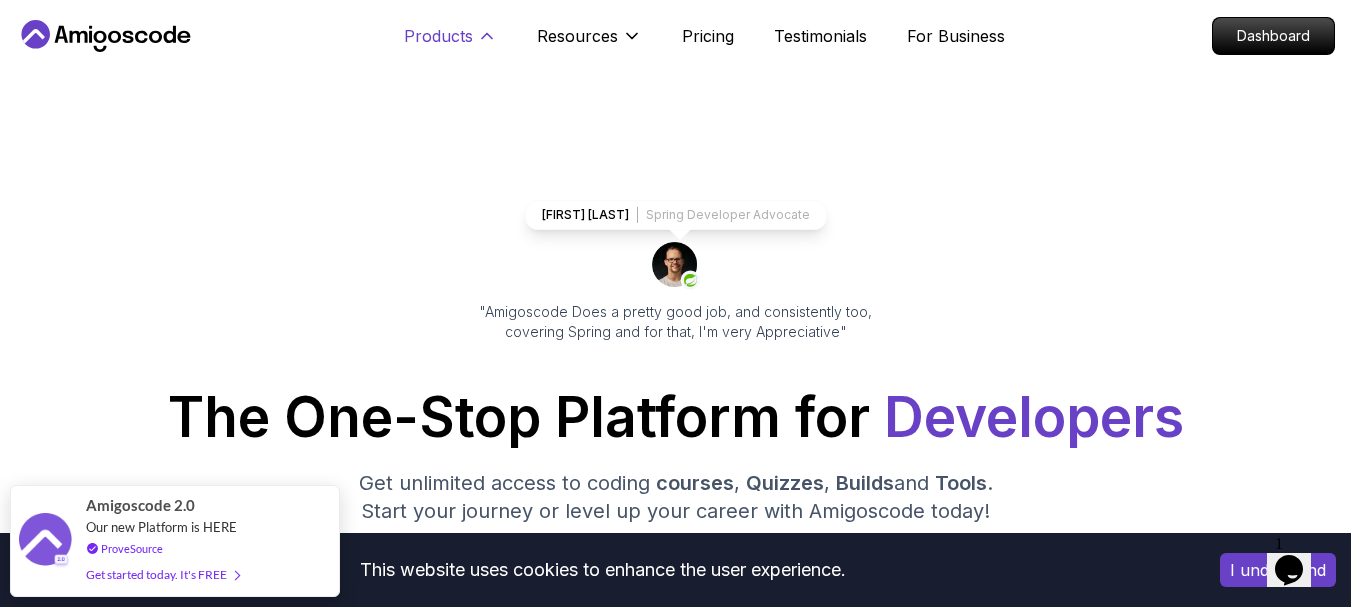 click on "Products" at bounding box center (450, 44) 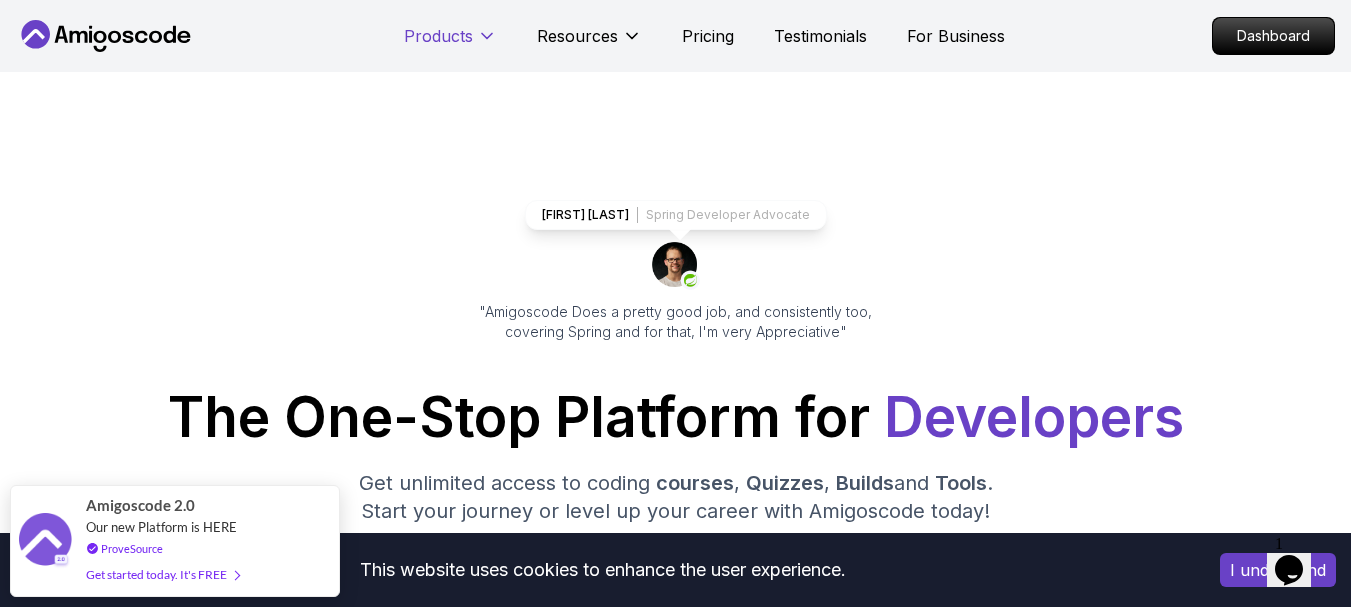 click on "Products" at bounding box center [450, 44] 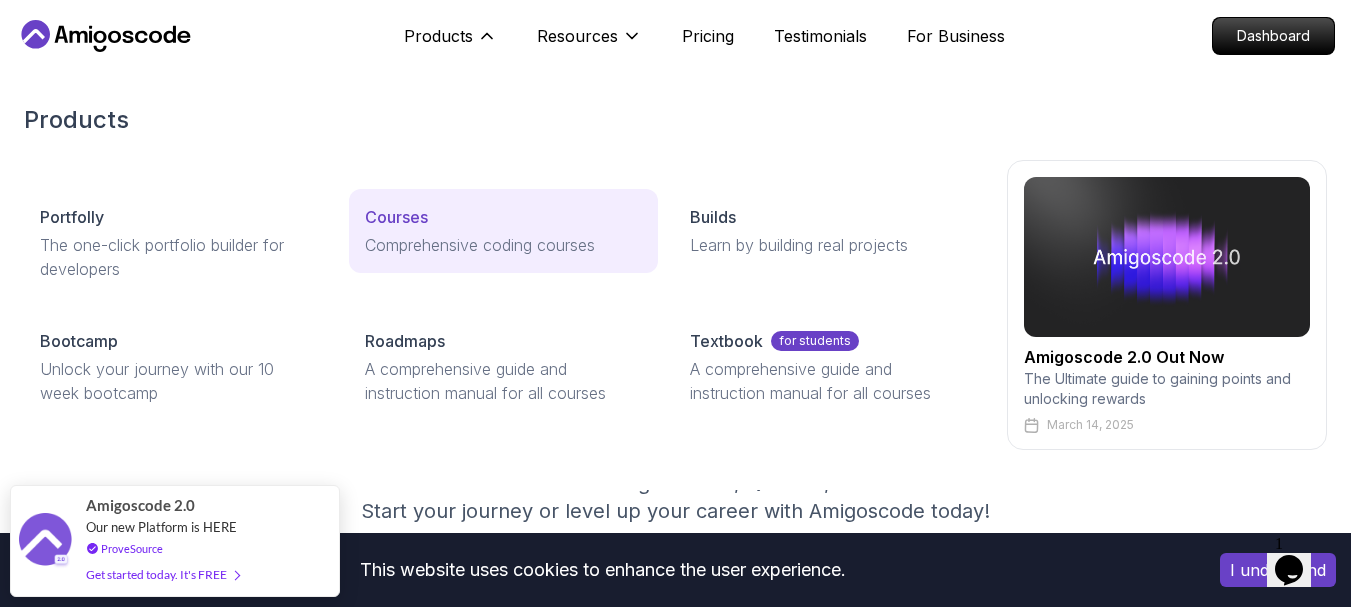 click on "Courses" at bounding box center [503, 217] 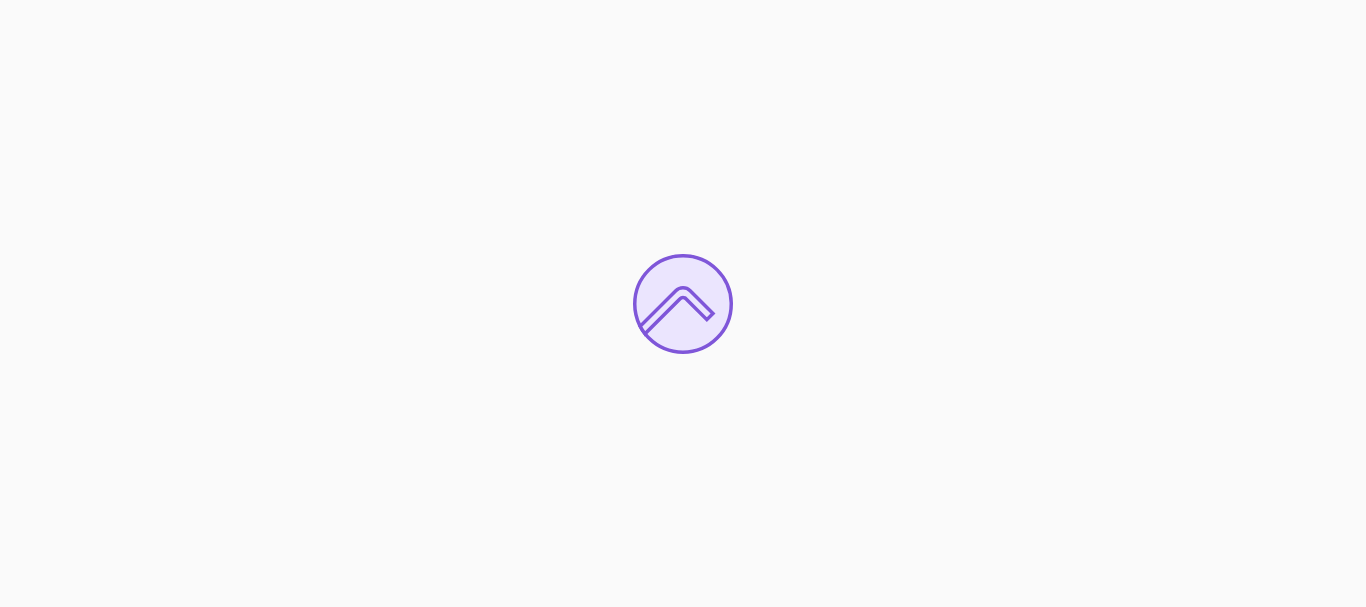 scroll, scrollTop: 0, scrollLeft: 0, axis: both 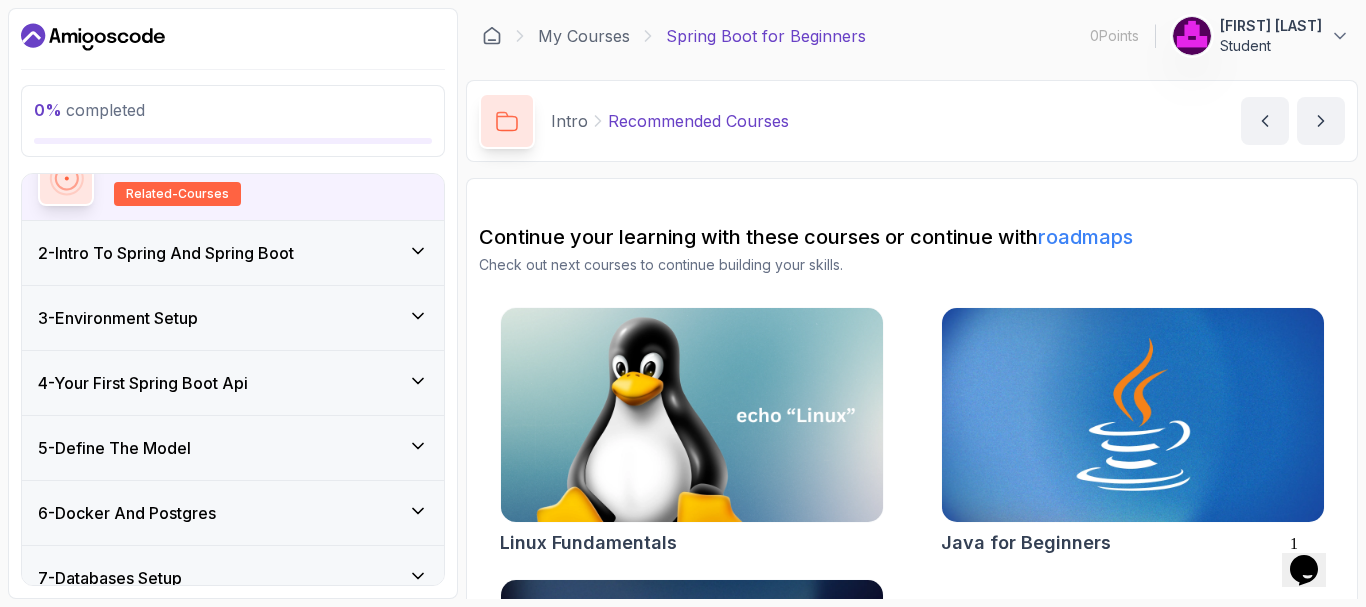 click 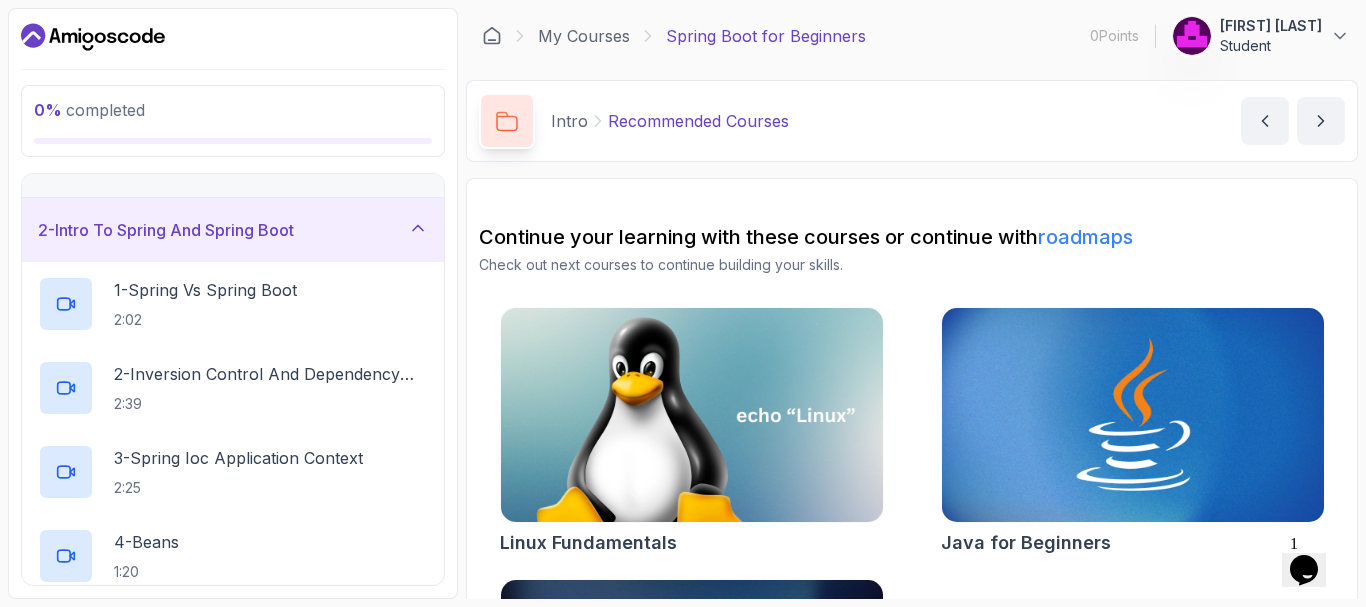 scroll, scrollTop: 37, scrollLeft: 0, axis: vertical 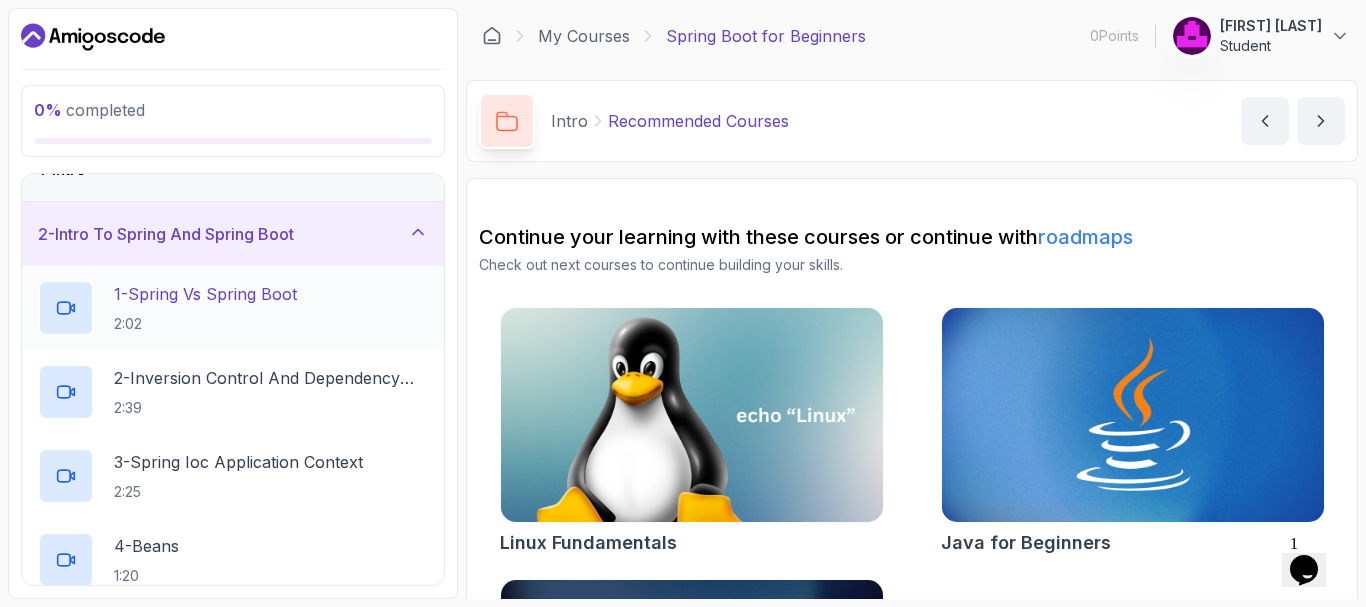 click on "1  -  Spring Vs Spring Boot 2:02" at bounding box center [233, 308] 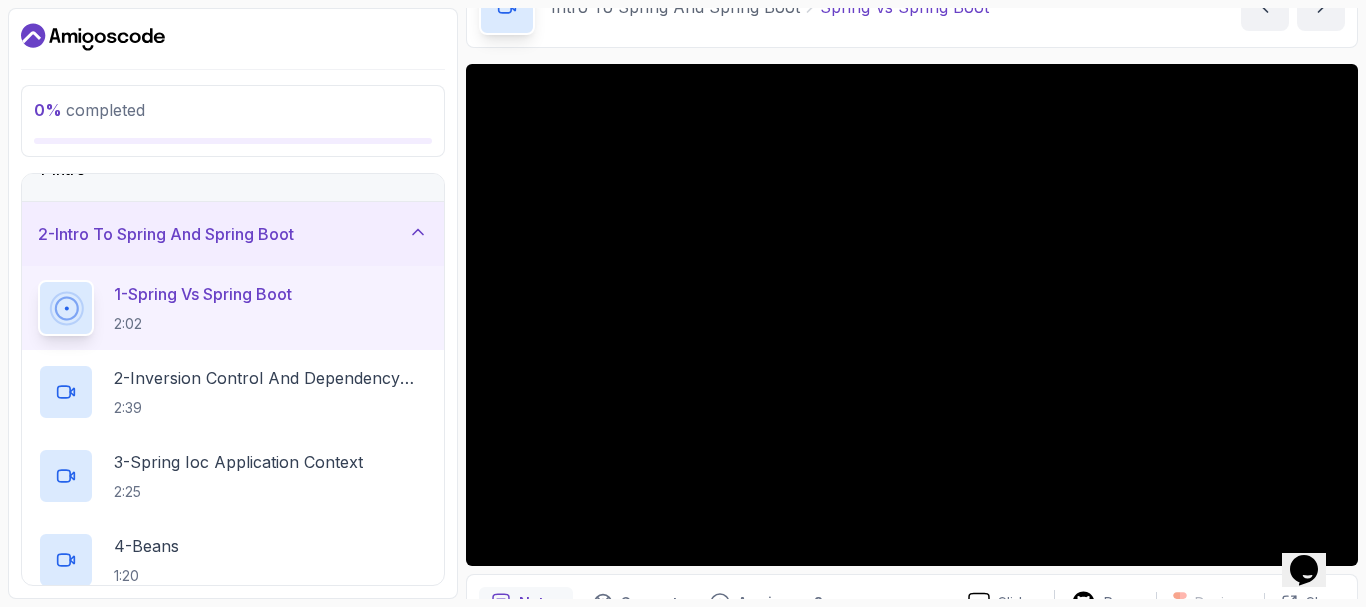 scroll, scrollTop: 113, scrollLeft: 0, axis: vertical 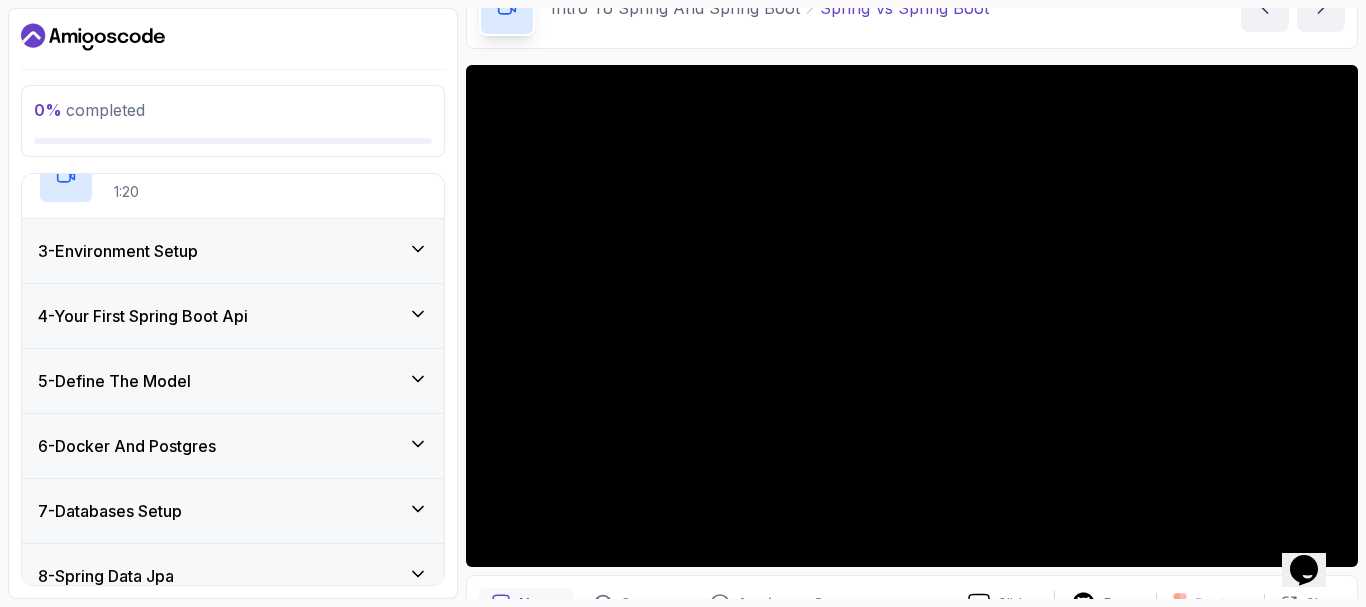 click on "3  -  Environment Setup" at bounding box center (233, 251) 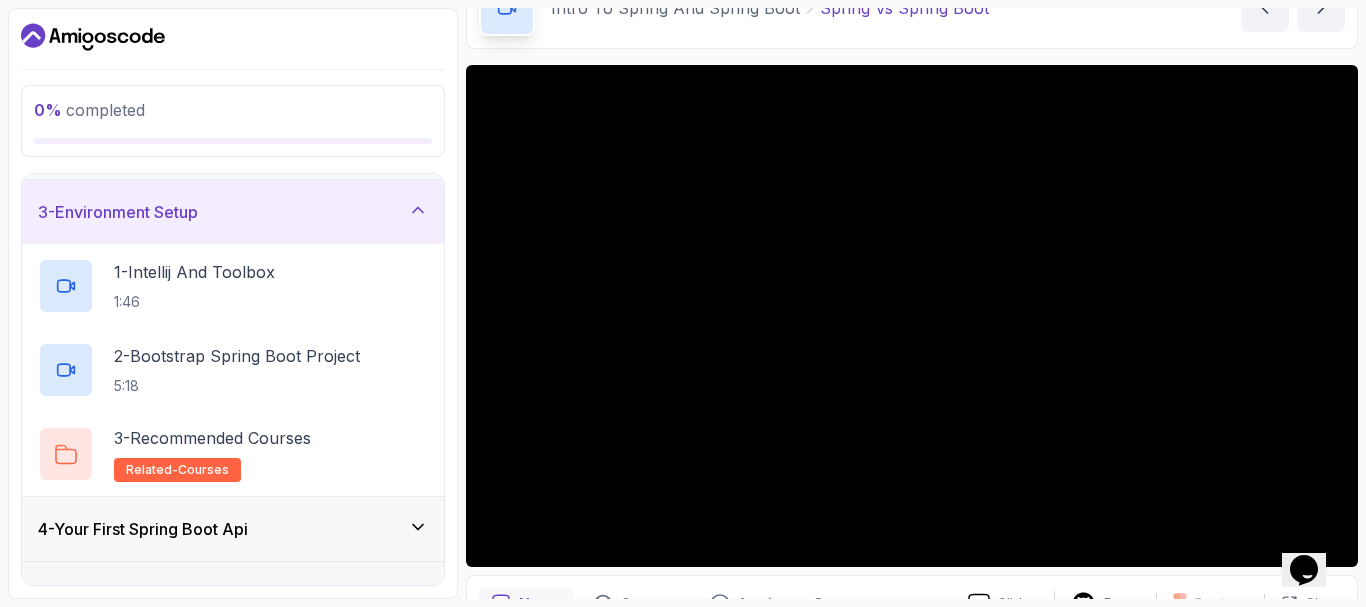 scroll, scrollTop: 123, scrollLeft: 0, axis: vertical 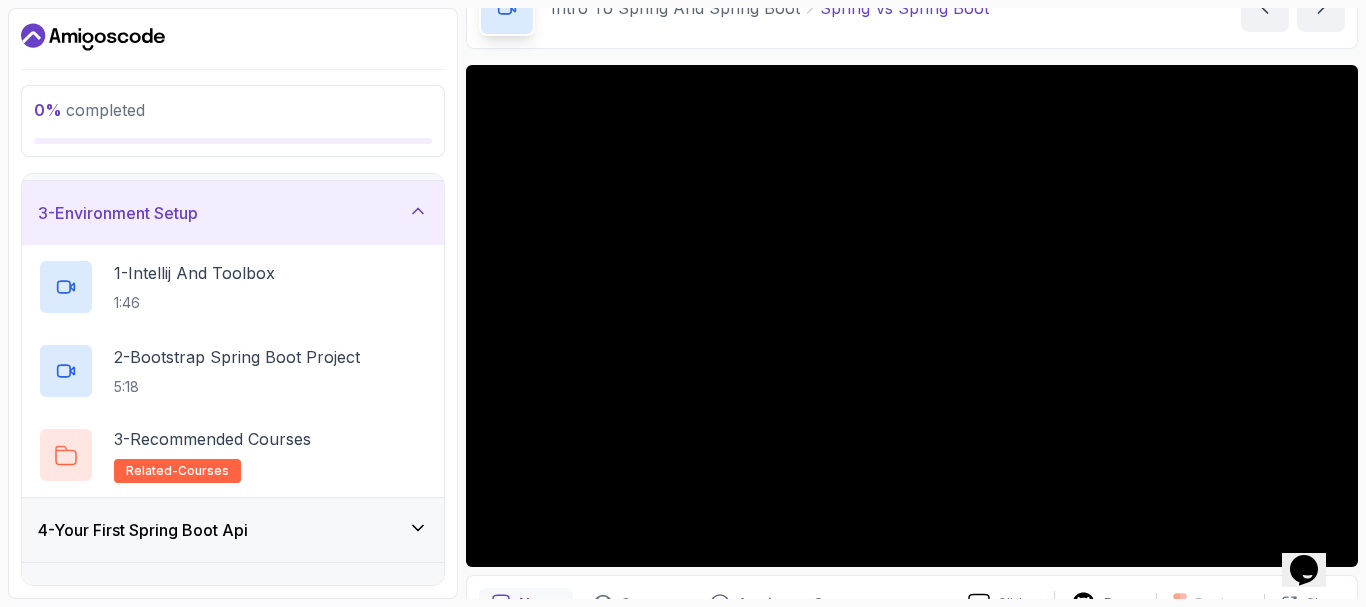 click 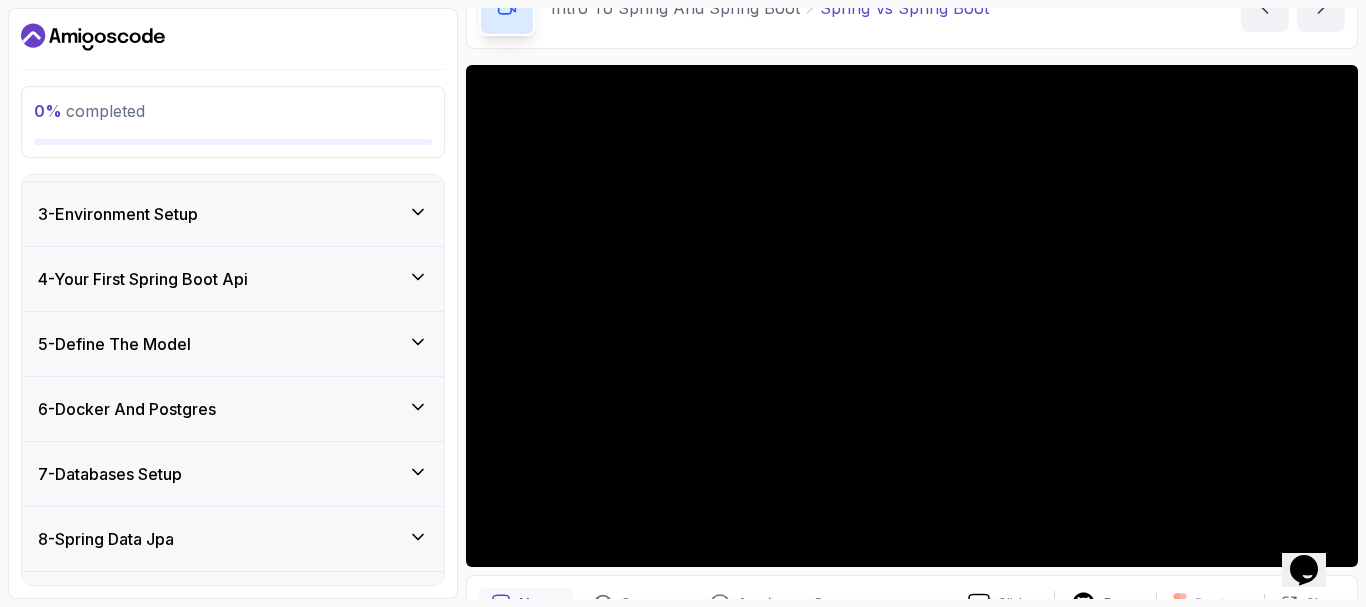 click 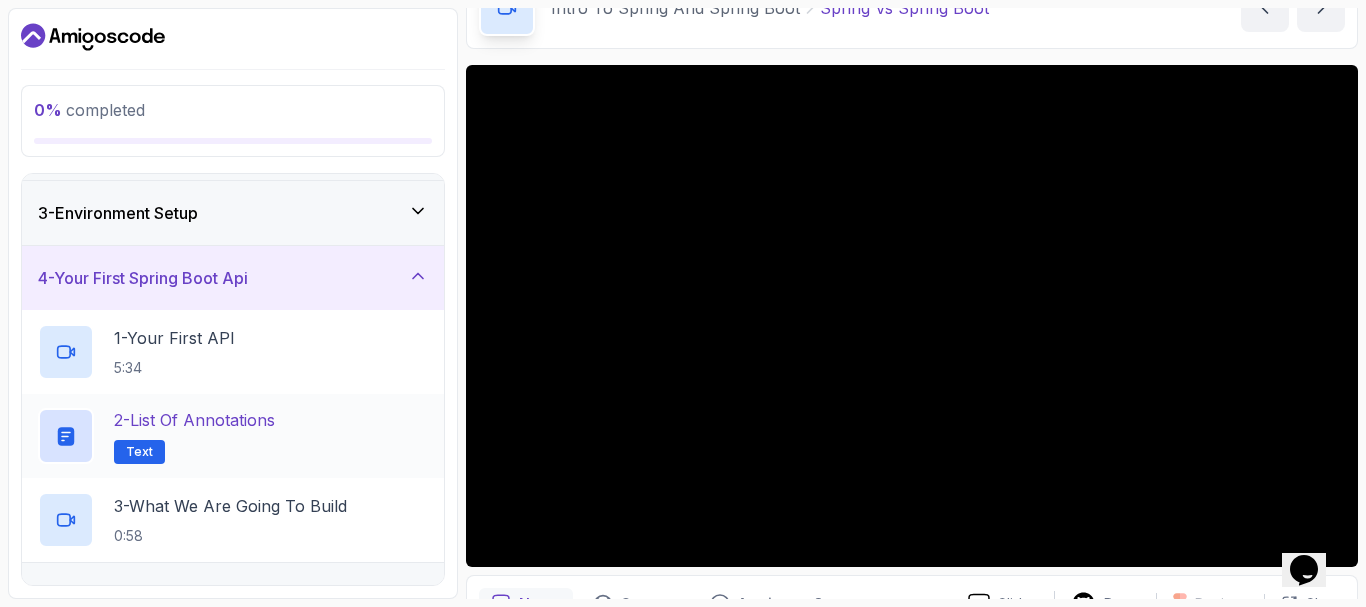 click on "Text" at bounding box center [139, 452] 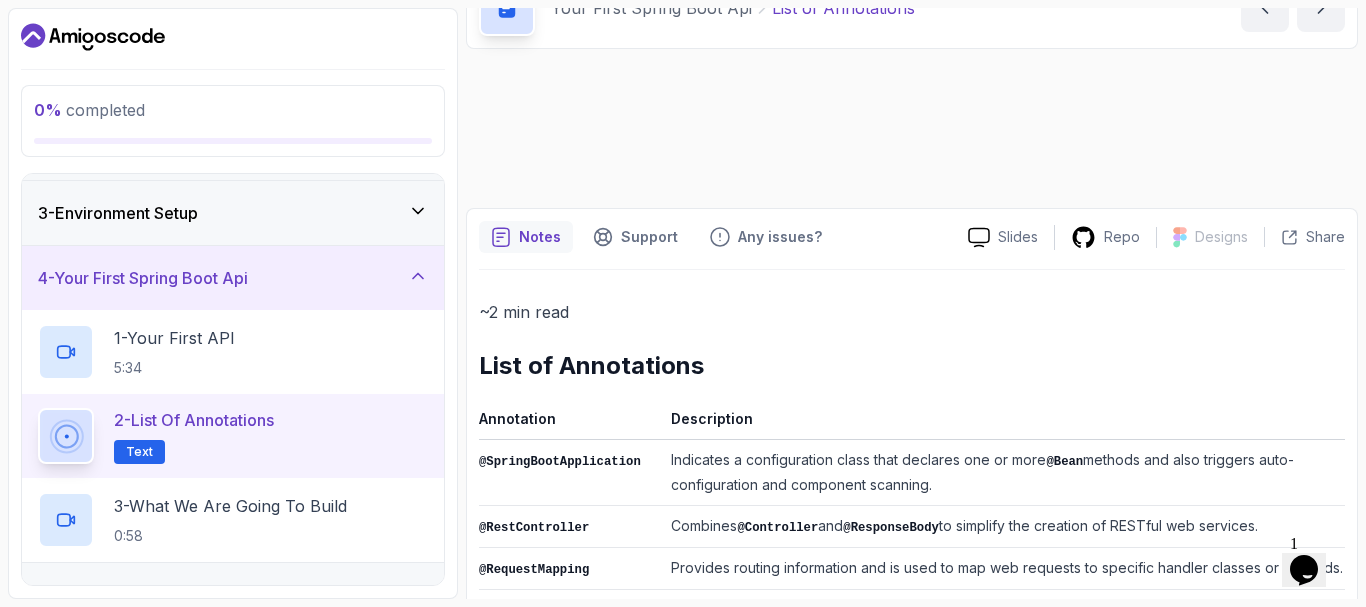 scroll, scrollTop: 111, scrollLeft: 0, axis: vertical 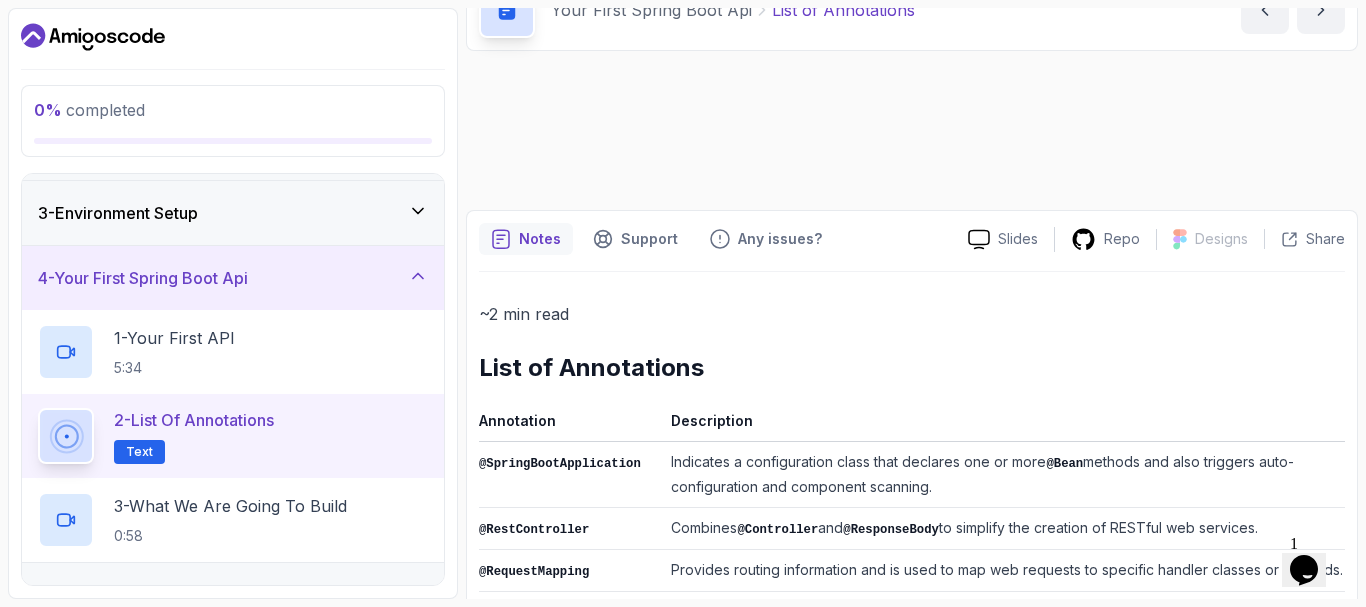 click on "Text" at bounding box center [139, 452] 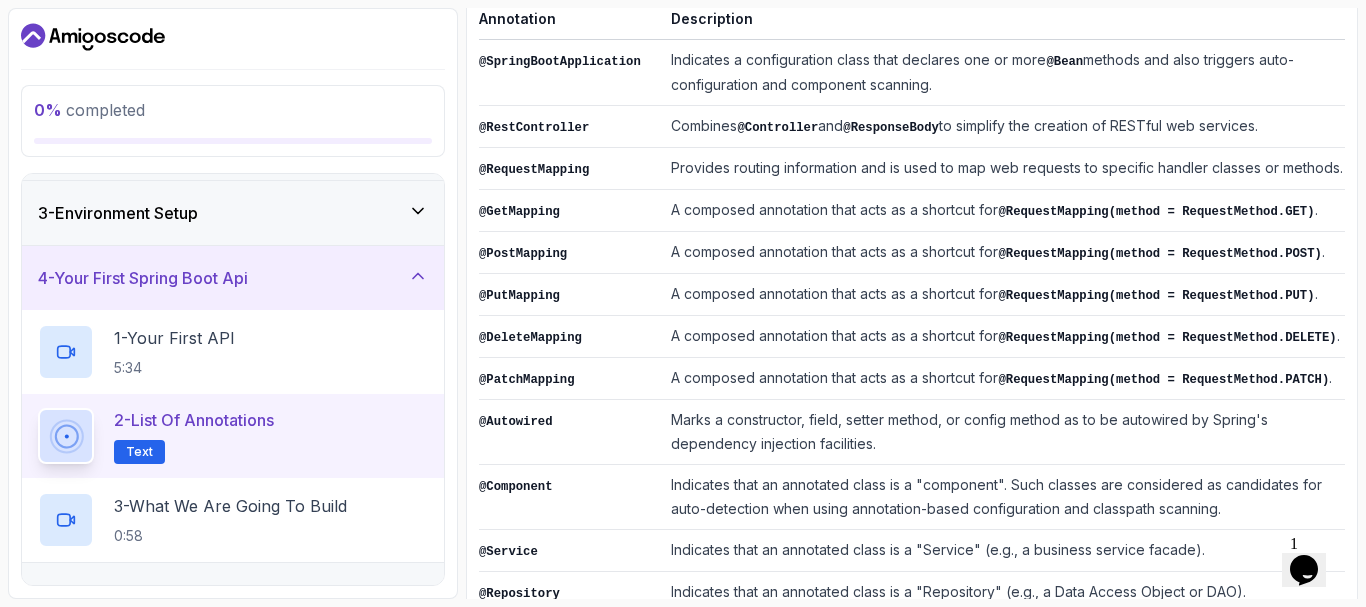scroll, scrollTop: 644, scrollLeft: 0, axis: vertical 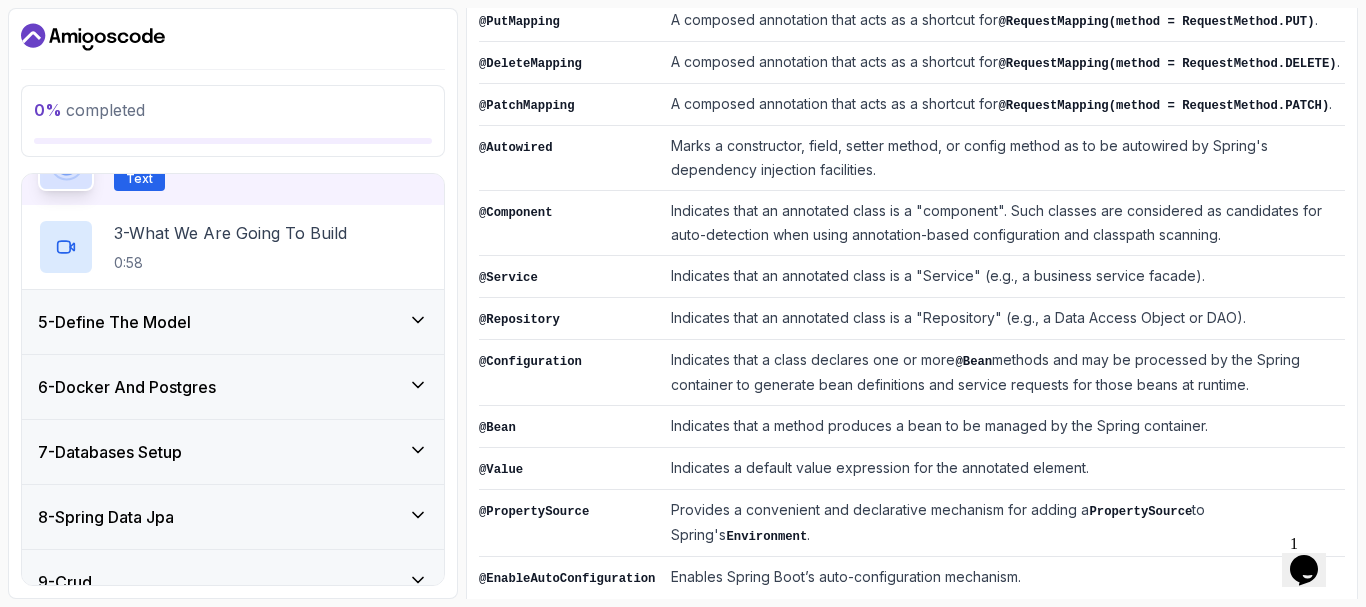 click on "5  -  Define The Model" at bounding box center [233, 322] 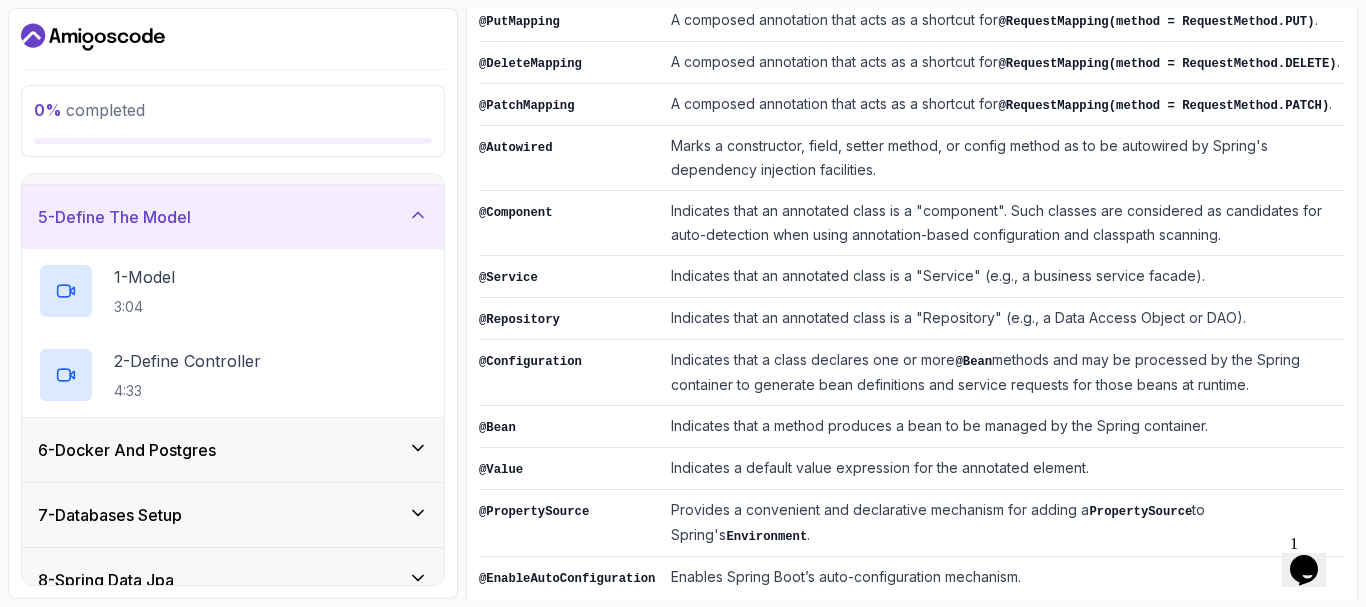 scroll, scrollTop: 248, scrollLeft: 0, axis: vertical 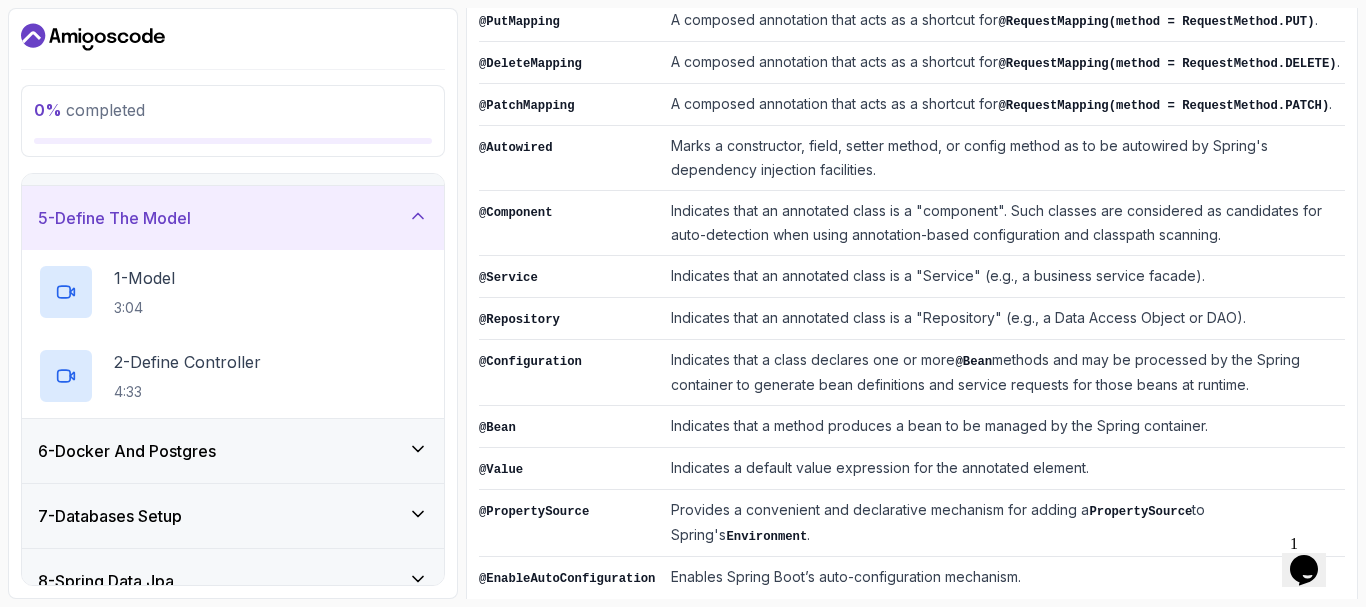click 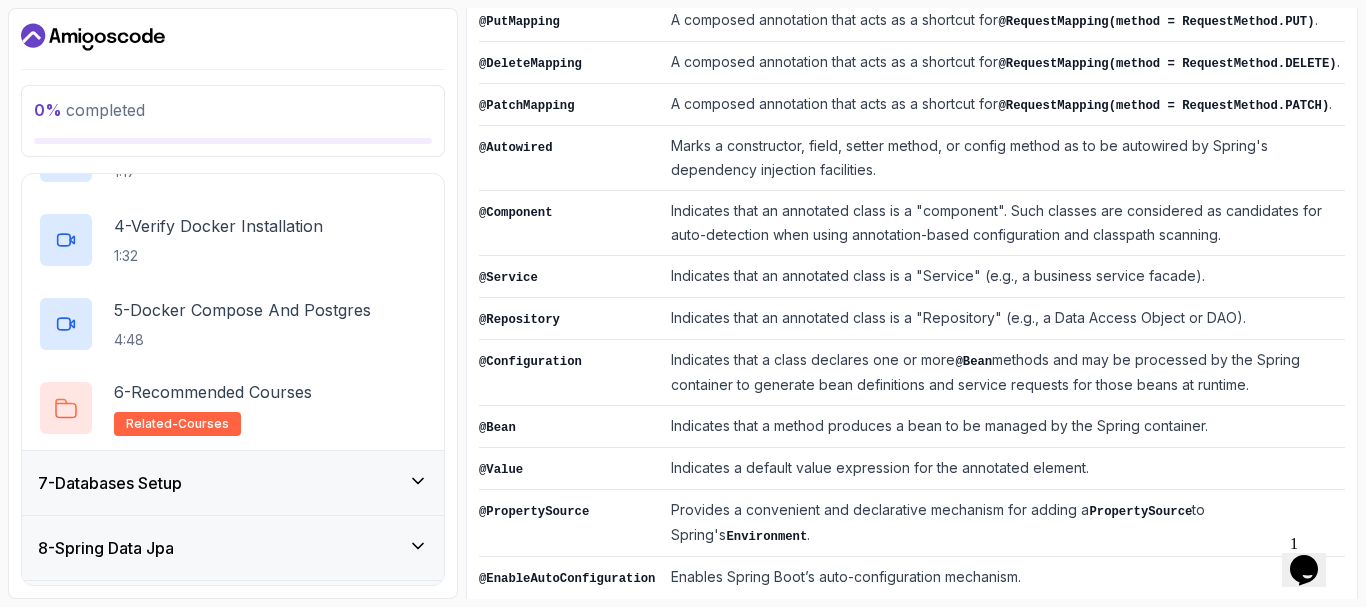 scroll, scrollTop: 618, scrollLeft: 0, axis: vertical 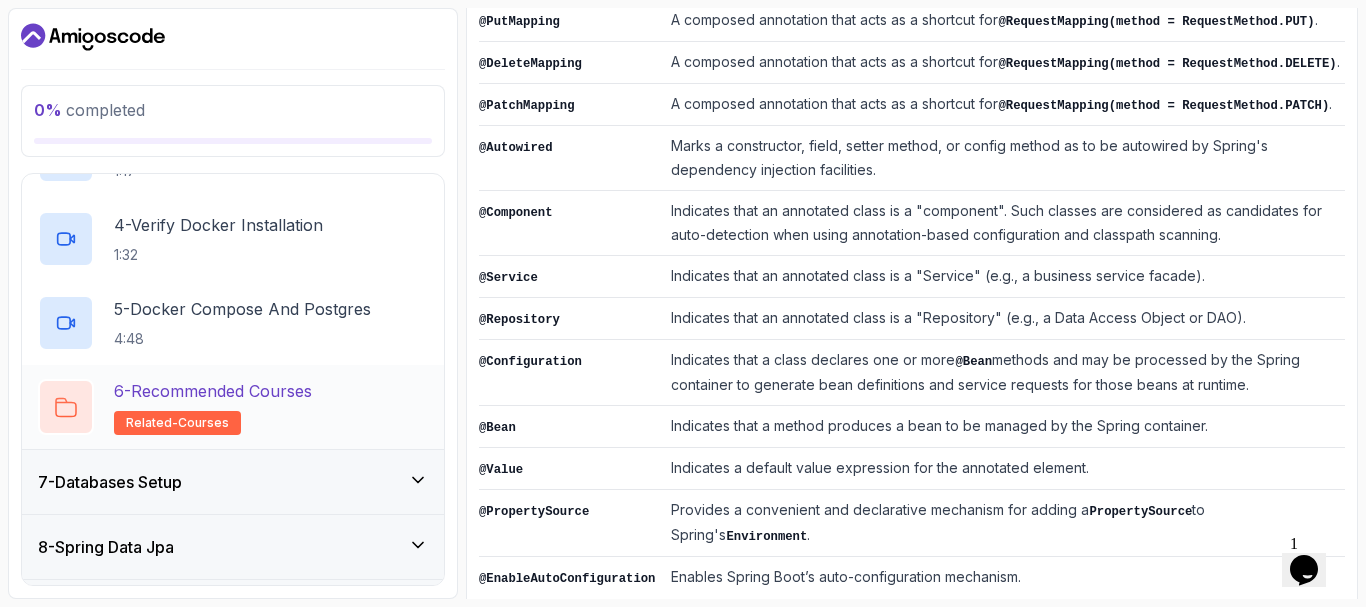 click on "related-courses" at bounding box center [177, 423] 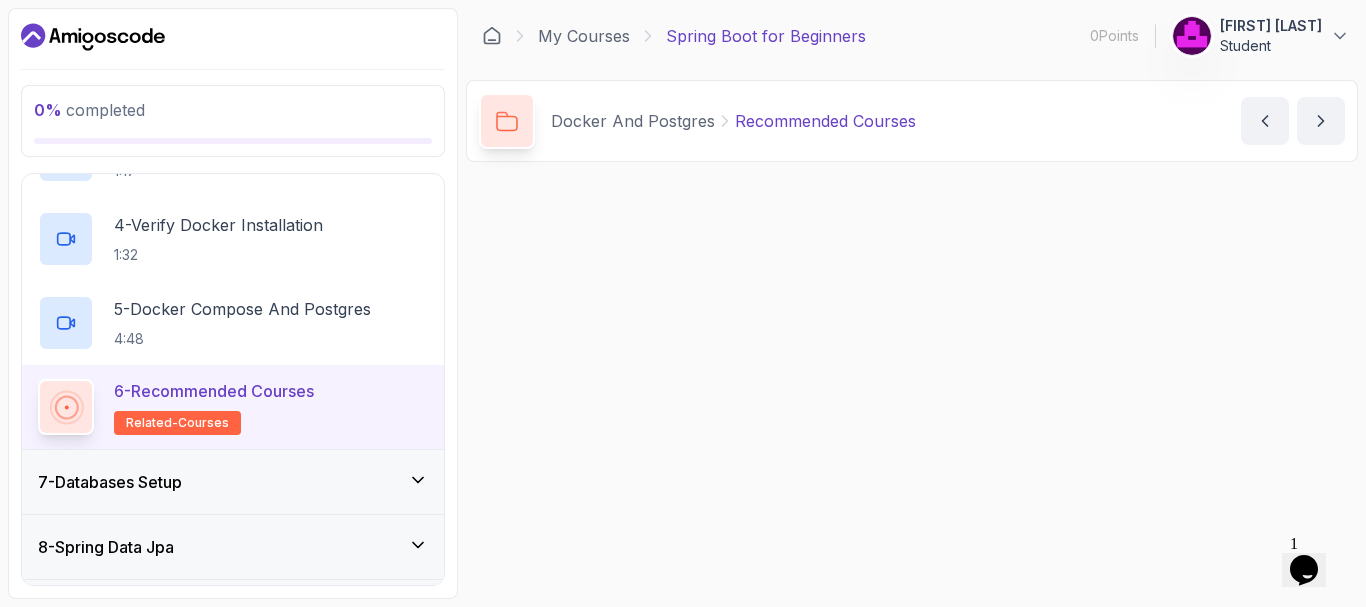 scroll, scrollTop: 0, scrollLeft: 0, axis: both 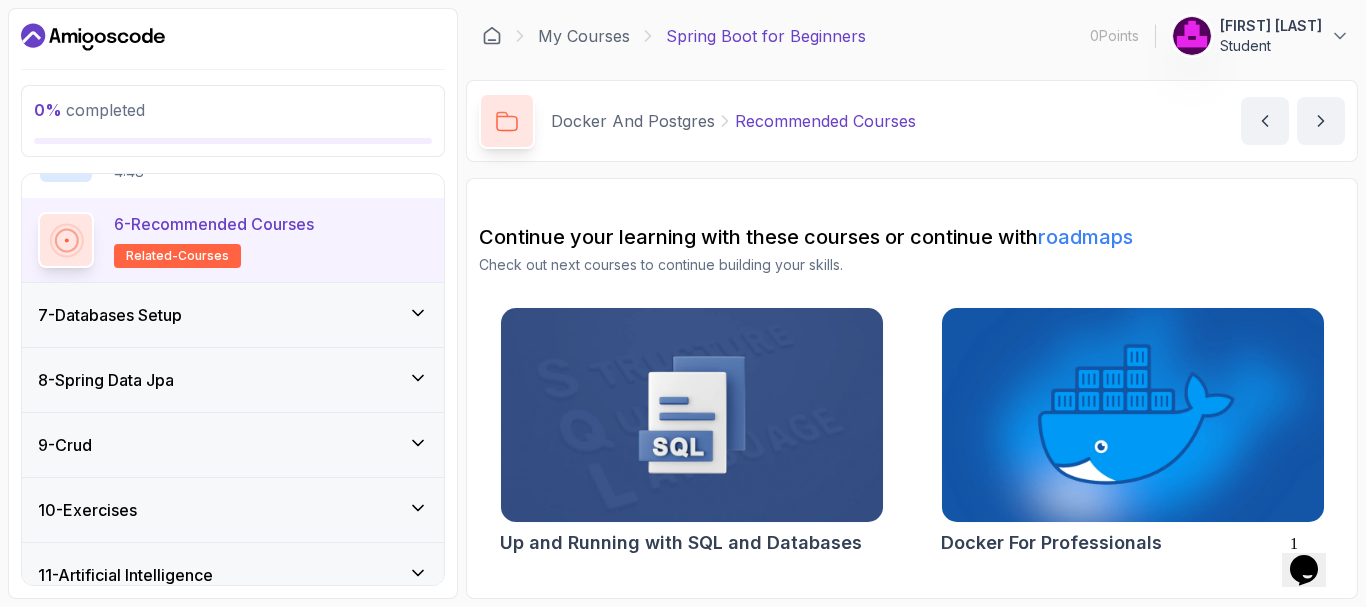 click on "7  -  Databases Setup" at bounding box center (233, 315) 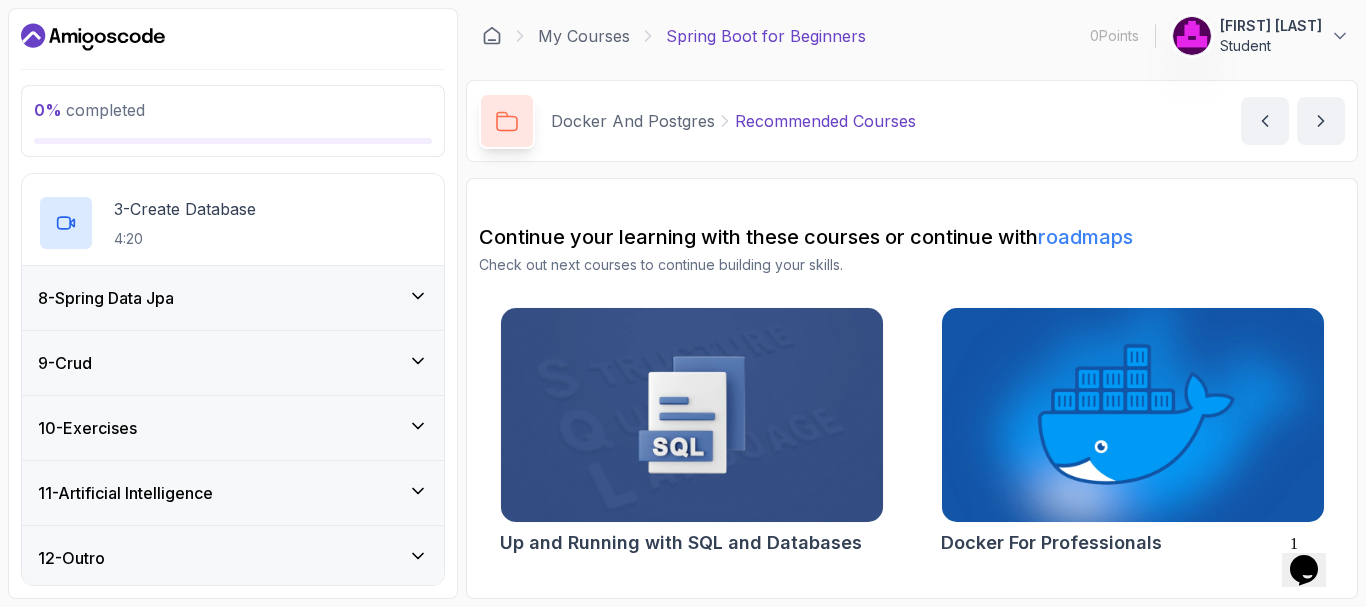 scroll, scrollTop: 616, scrollLeft: 0, axis: vertical 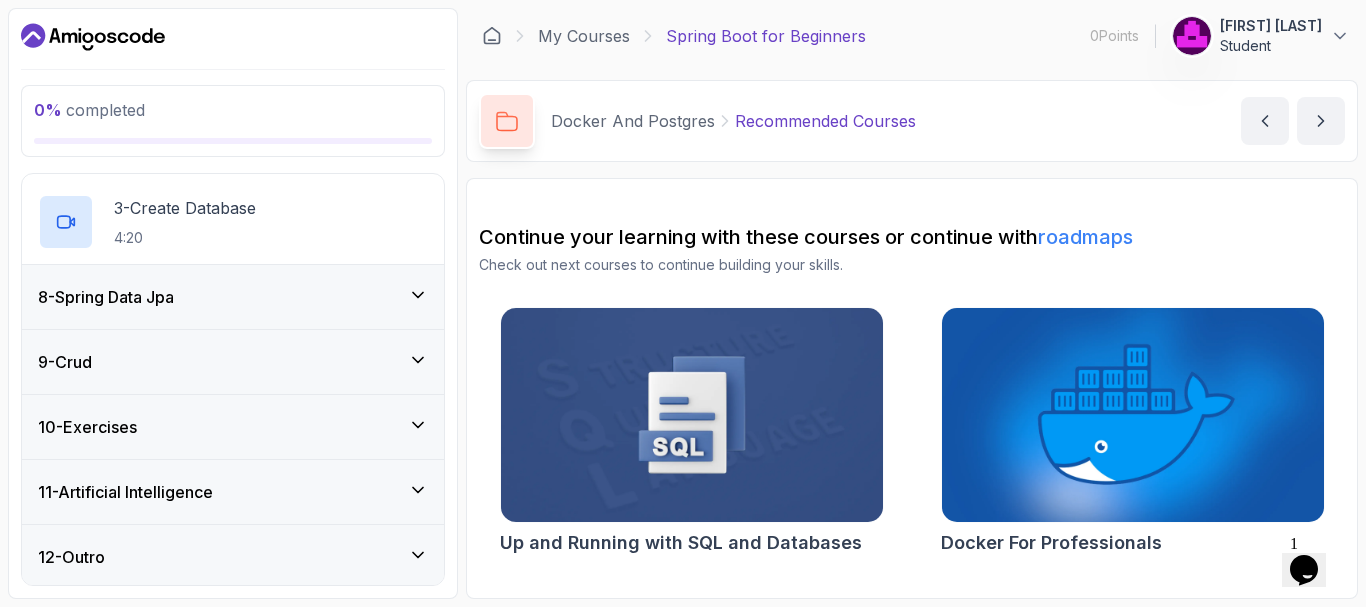 click 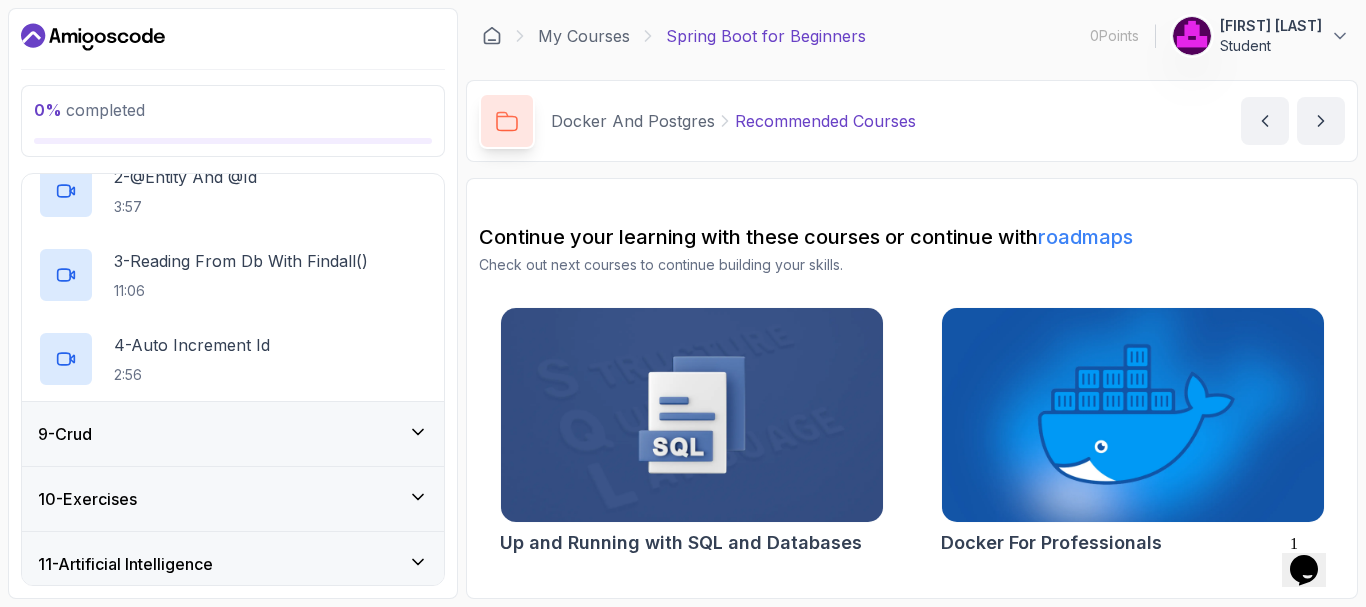 scroll, scrollTop: 704, scrollLeft: 0, axis: vertical 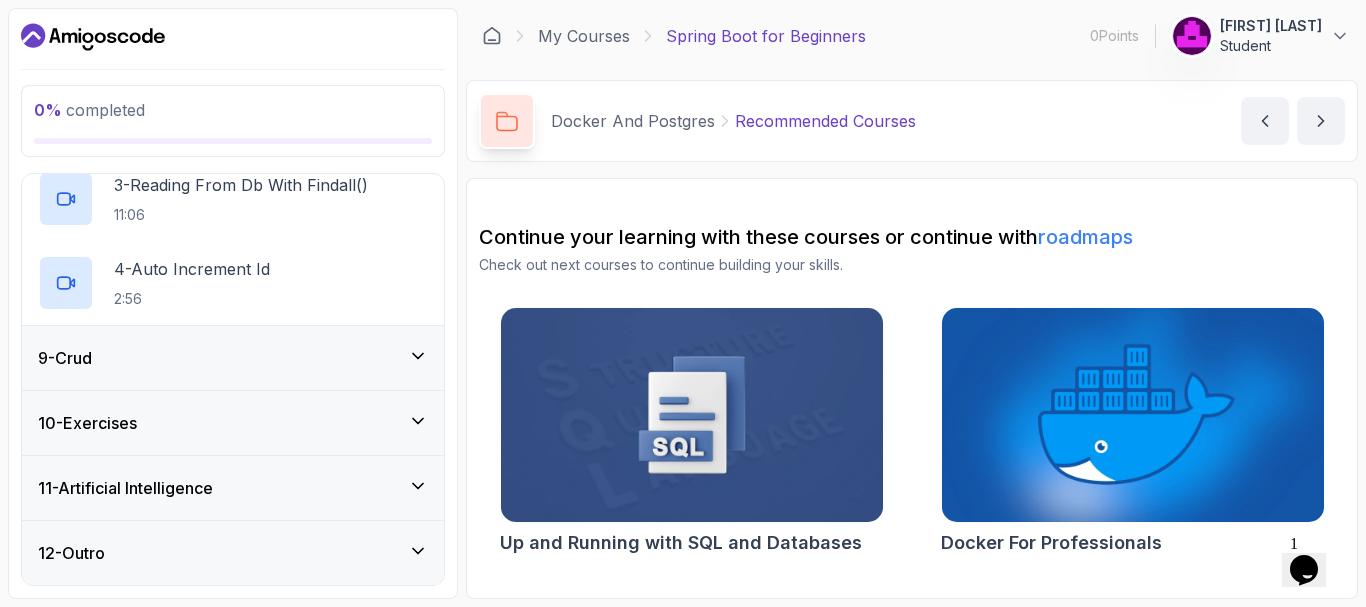 click 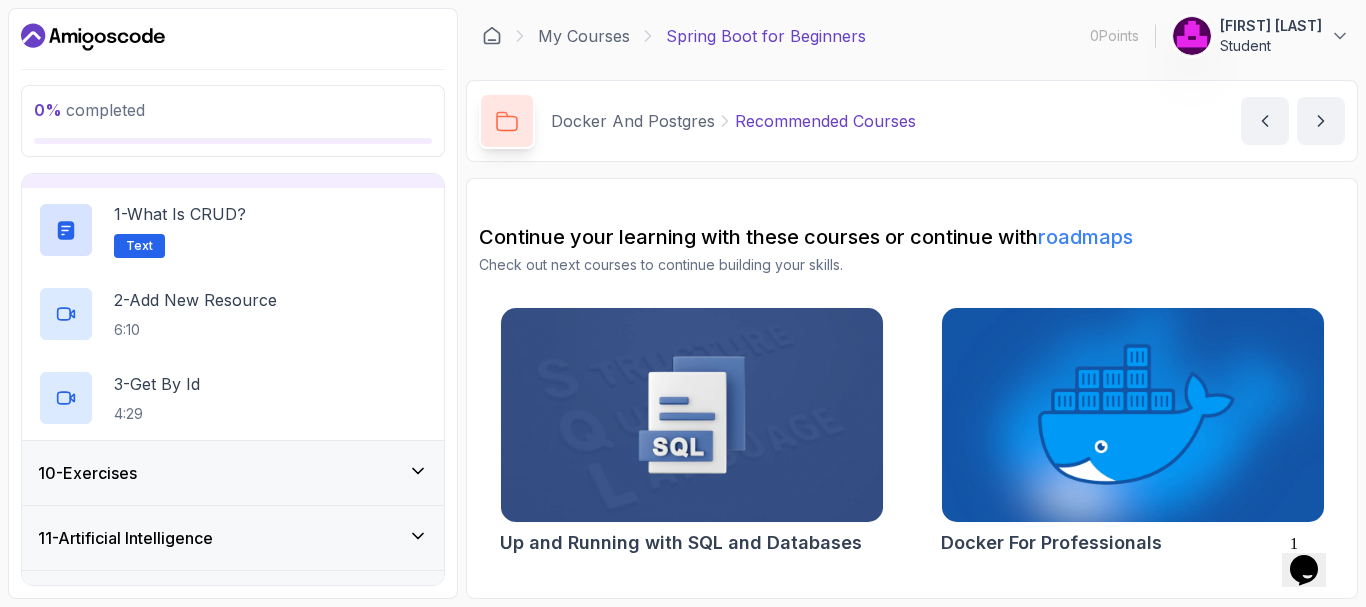 scroll, scrollTop: 620, scrollLeft: 0, axis: vertical 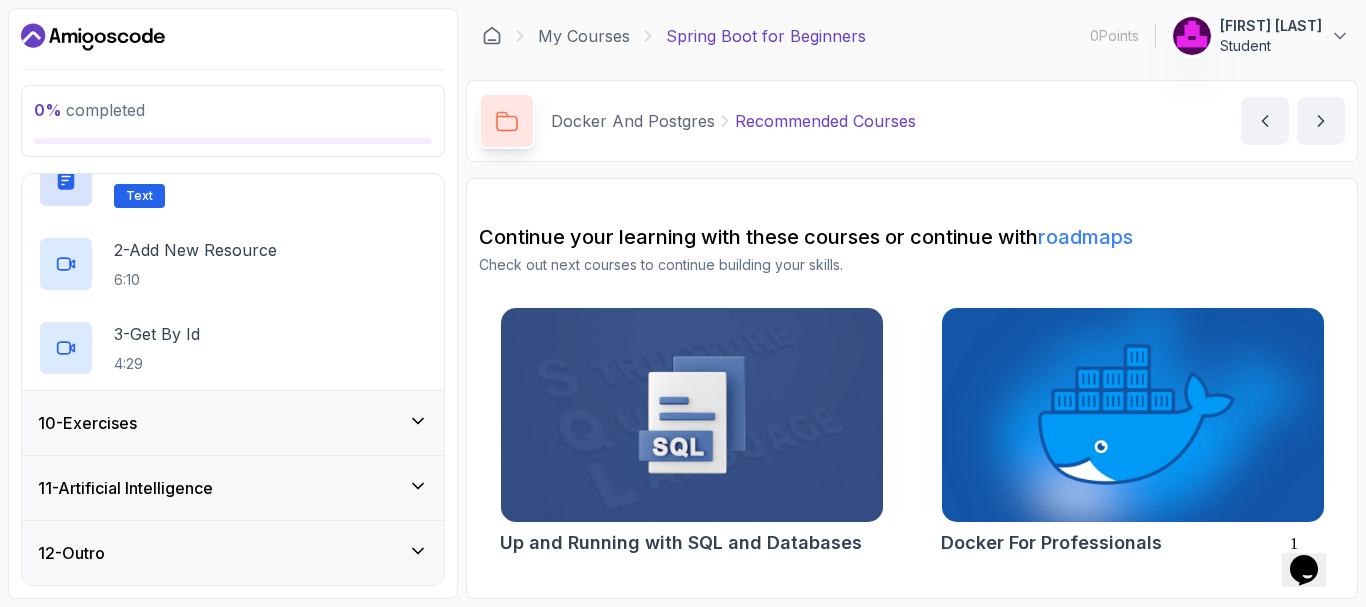click 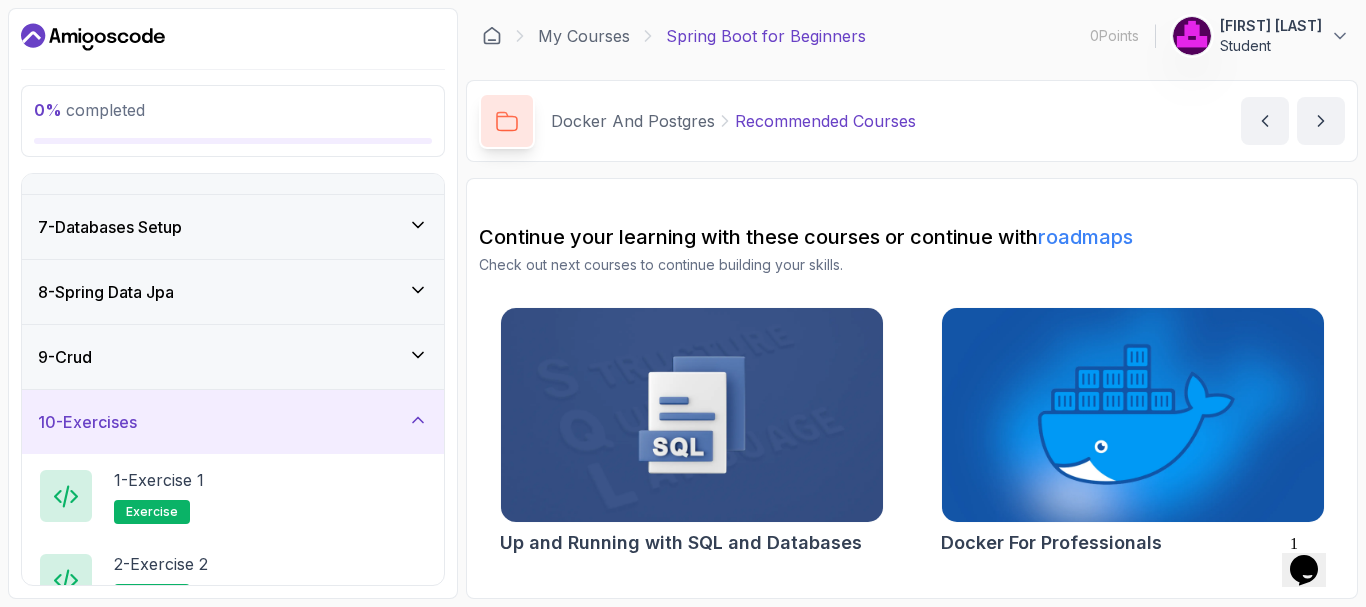 scroll, scrollTop: 620, scrollLeft: 0, axis: vertical 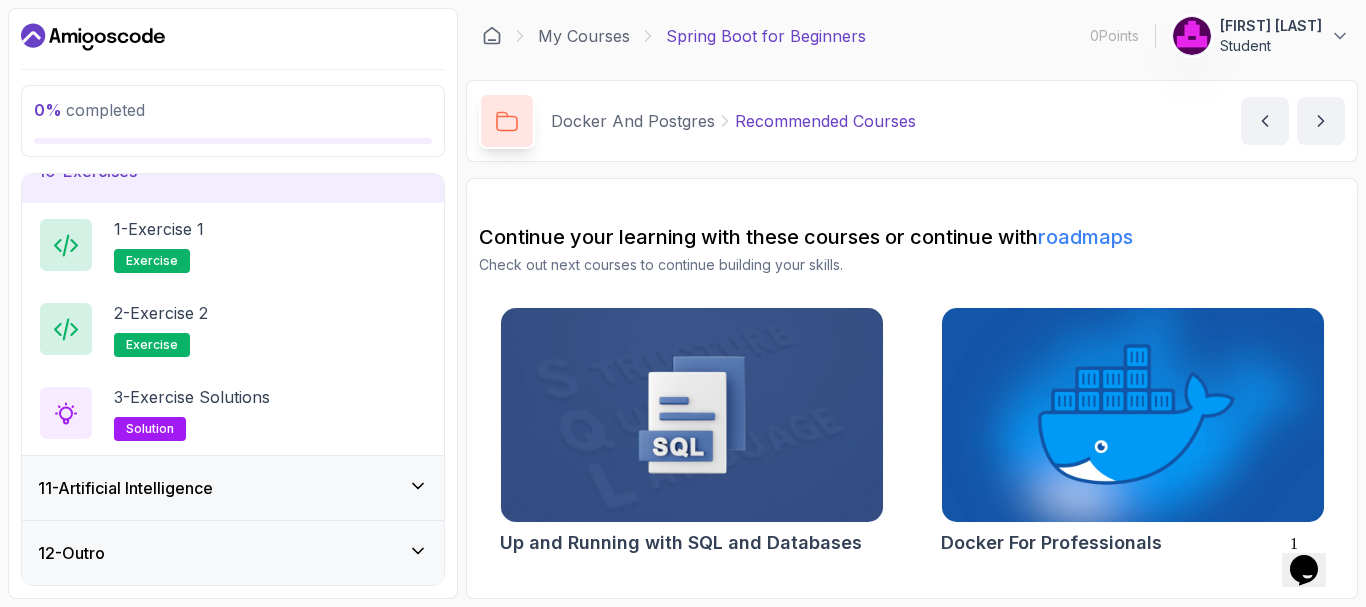 click 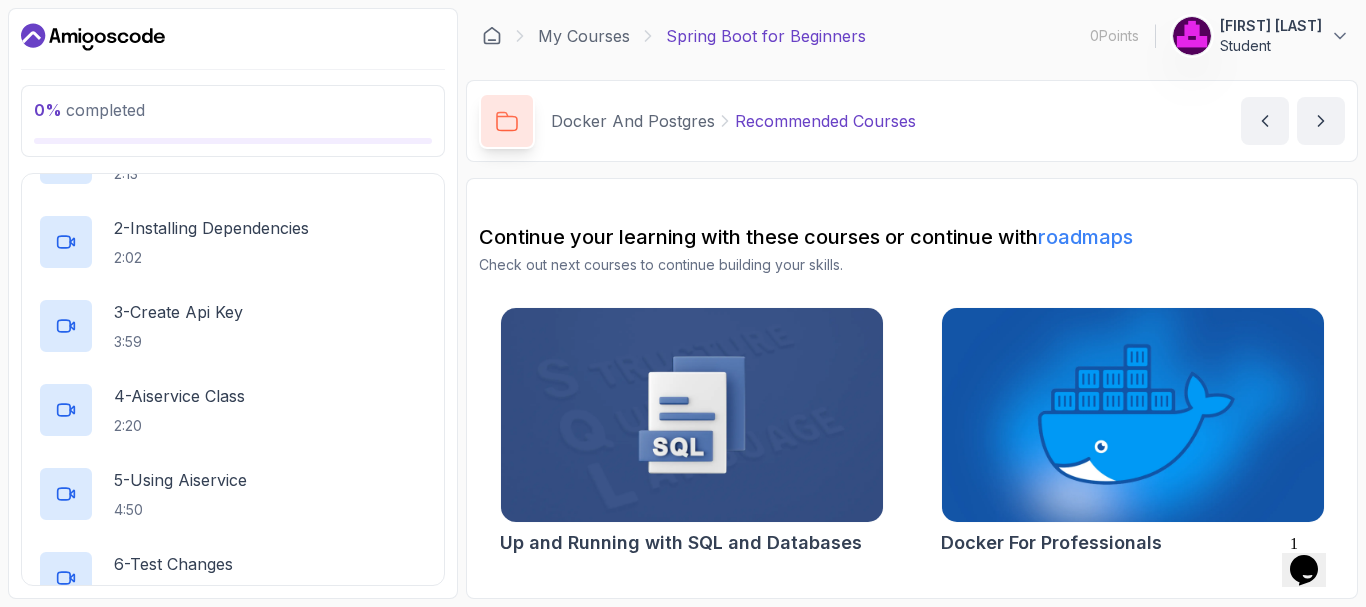 scroll, scrollTop: 956, scrollLeft: 0, axis: vertical 